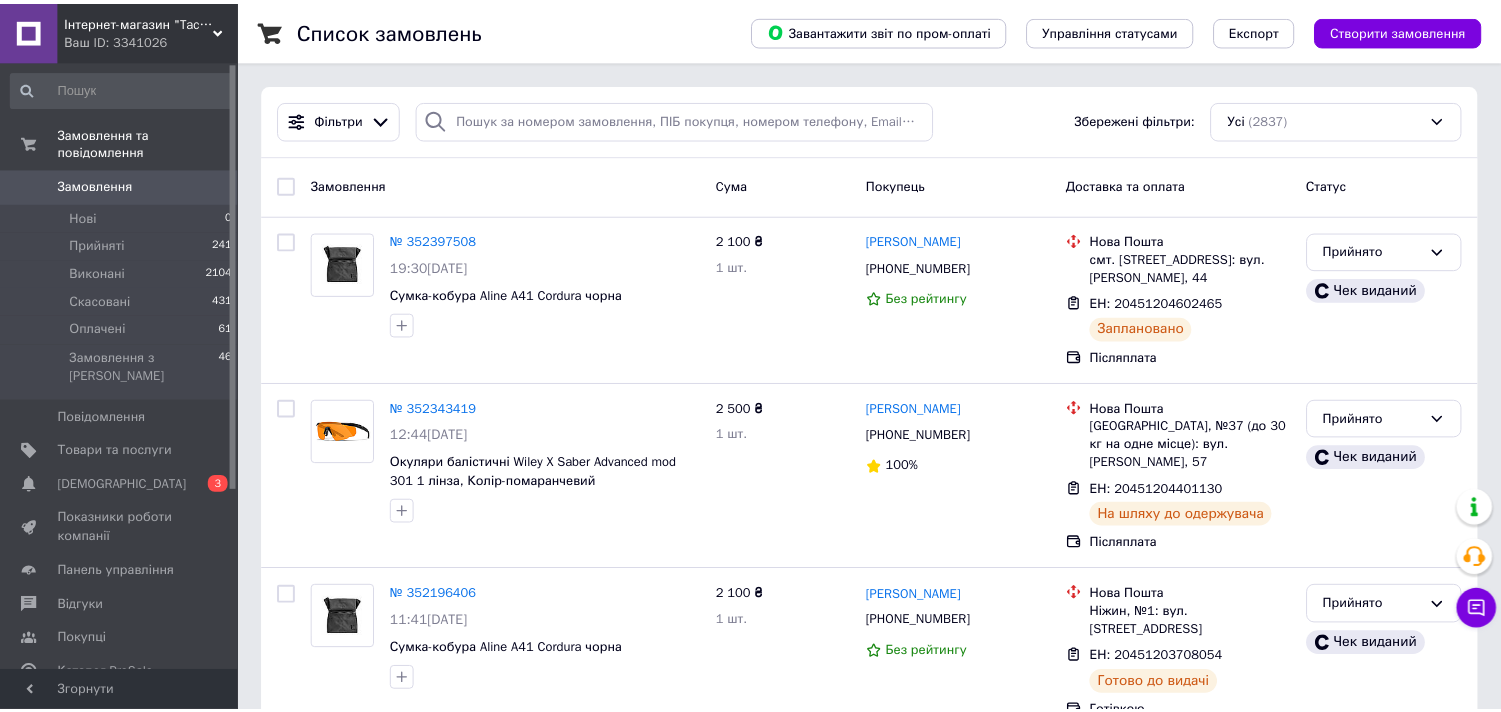 scroll, scrollTop: 0, scrollLeft: 0, axis: both 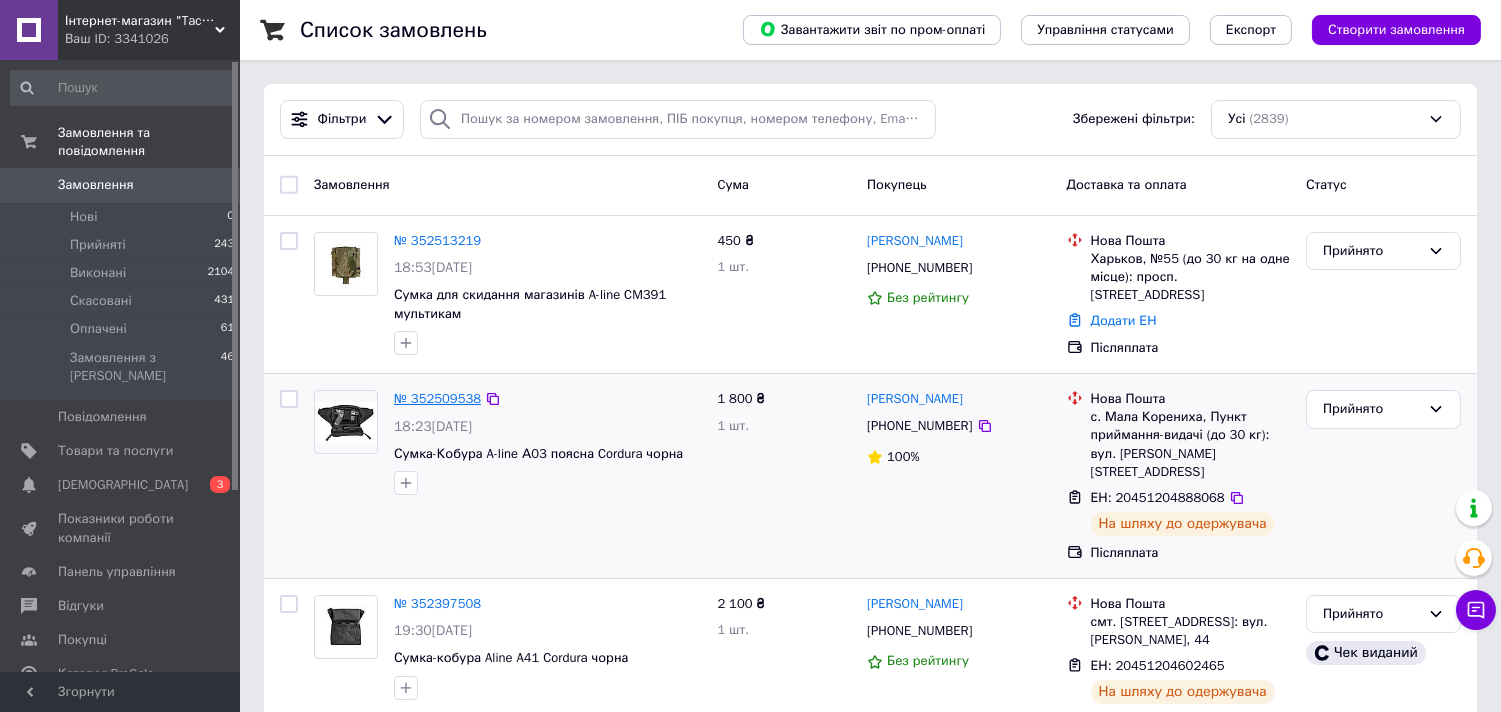 click on "№ 352509538" at bounding box center (437, 398) 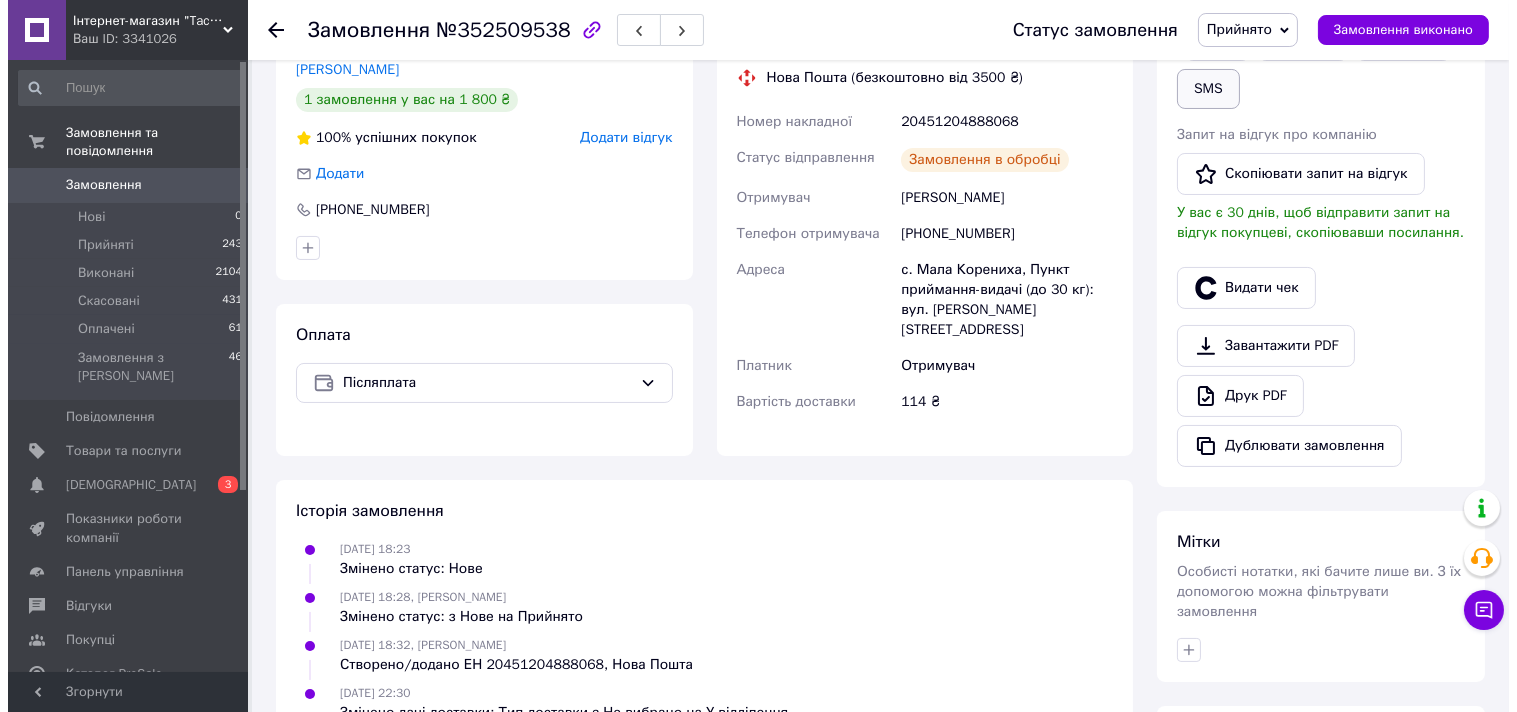 scroll, scrollTop: 444, scrollLeft: 0, axis: vertical 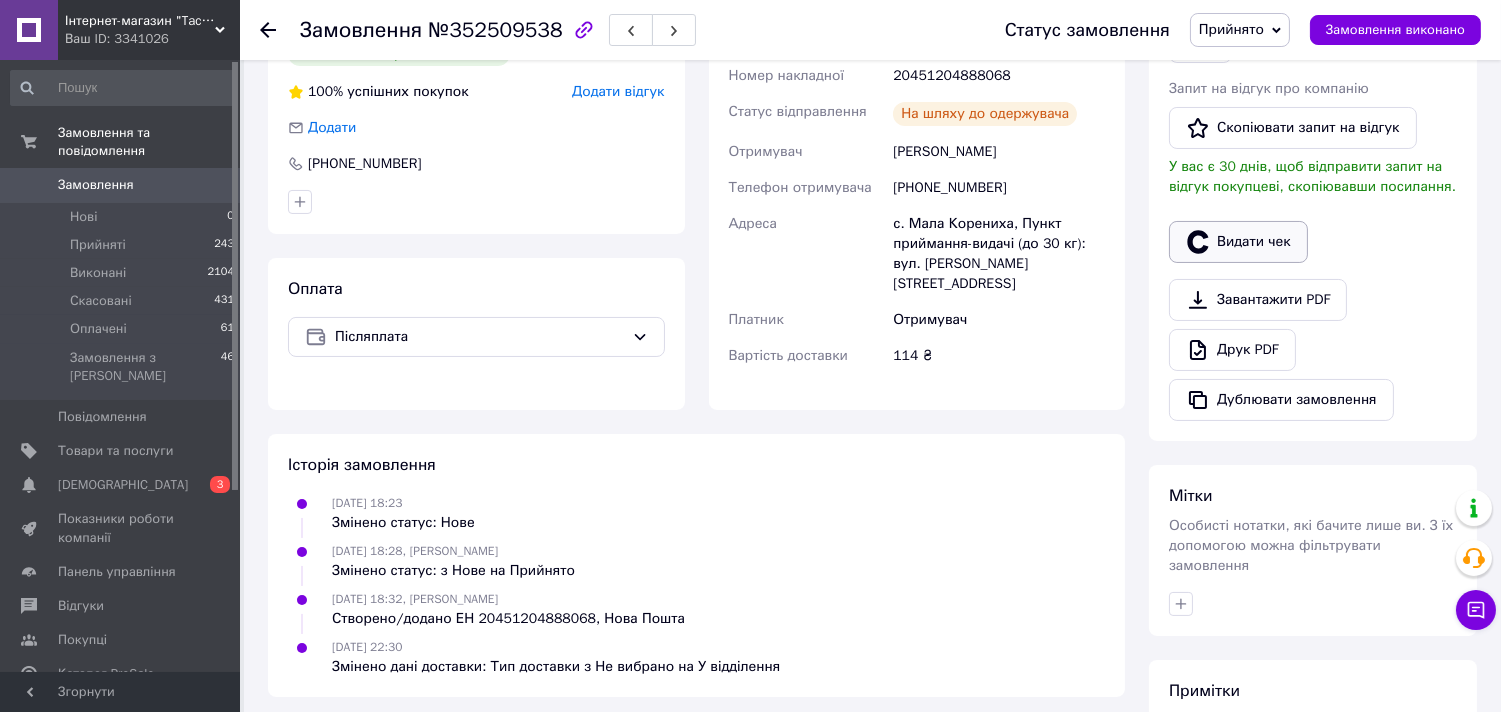 click on "Видати чек" at bounding box center [1238, 242] 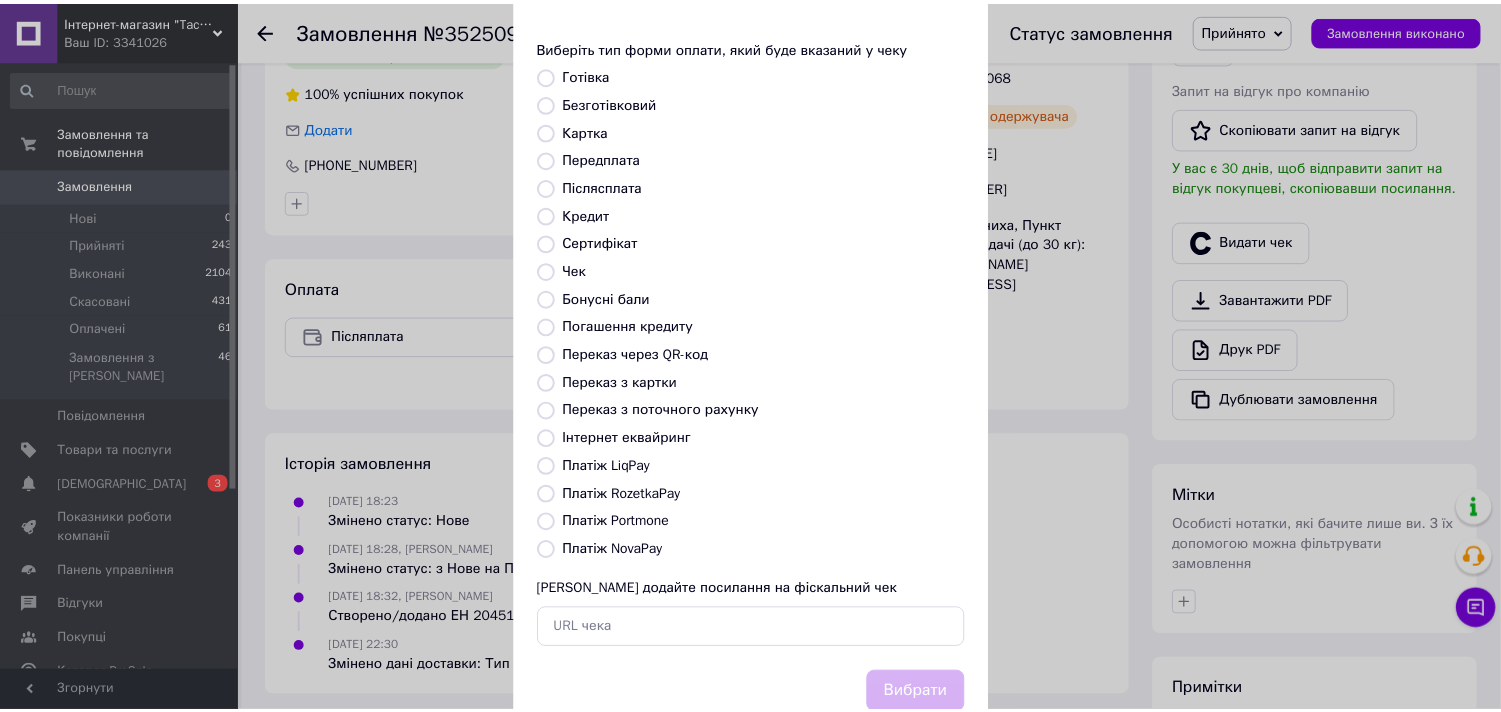 scroll, scrollTop: 147, scrollLeft: 0, axis: vertical 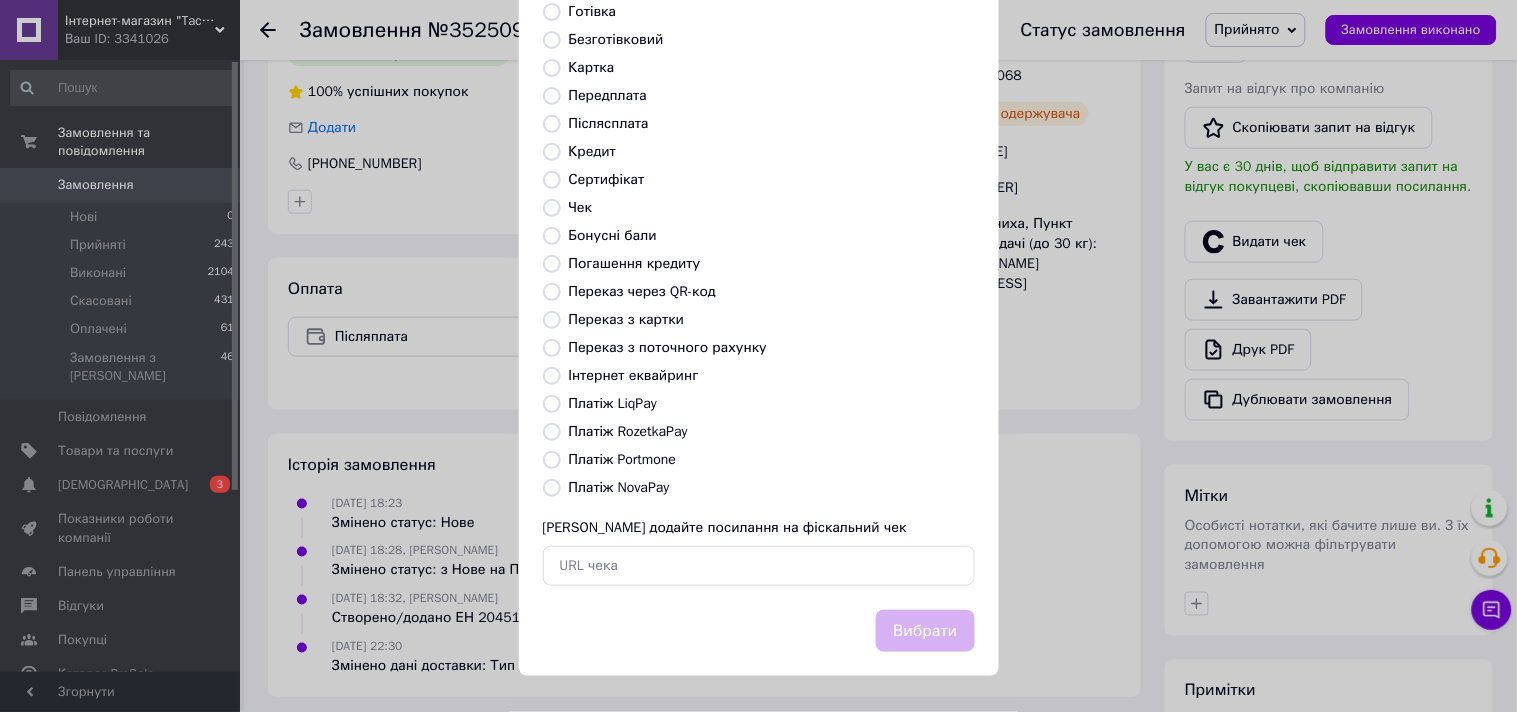 click on "Платіж NovaPay" at bounding box center (619, 487) 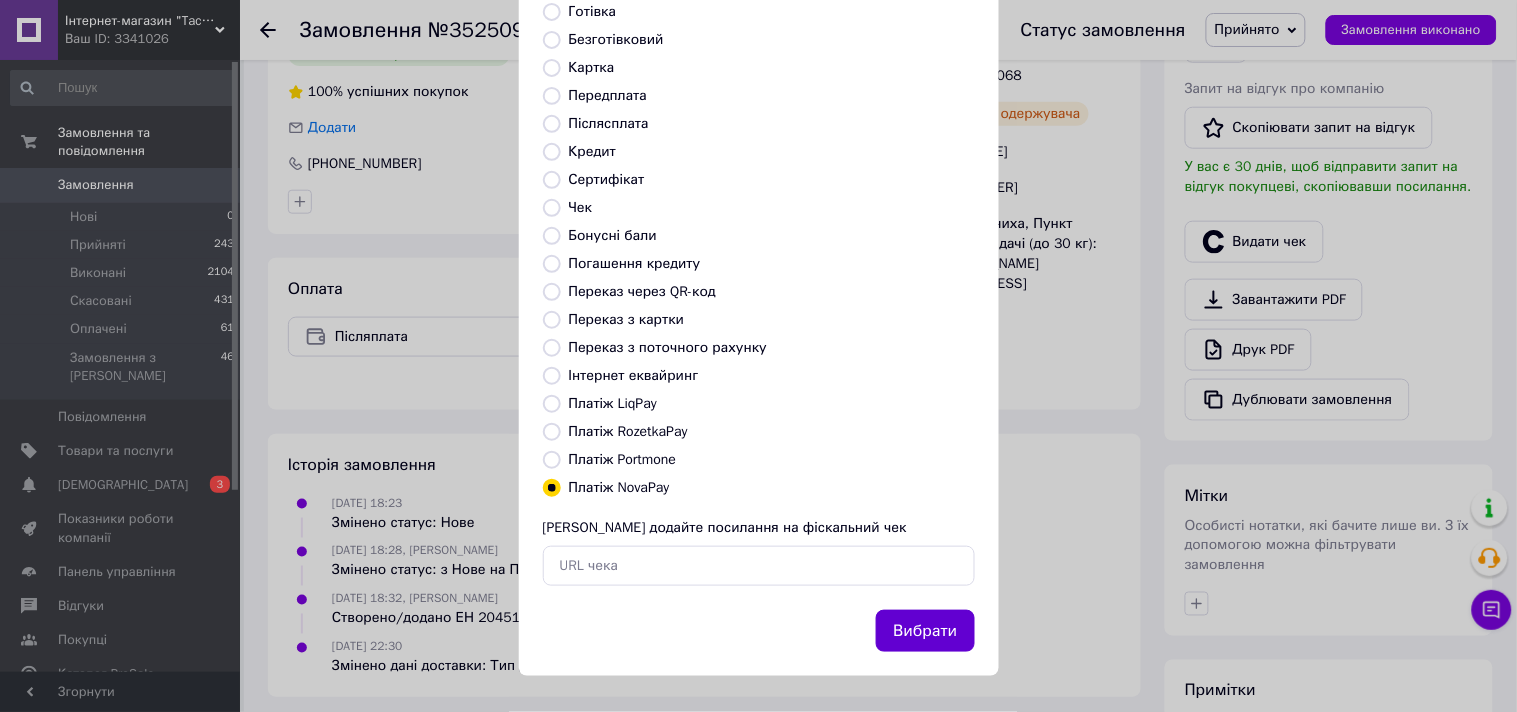 click on "Вибрати" at bounding box center (925, 631) 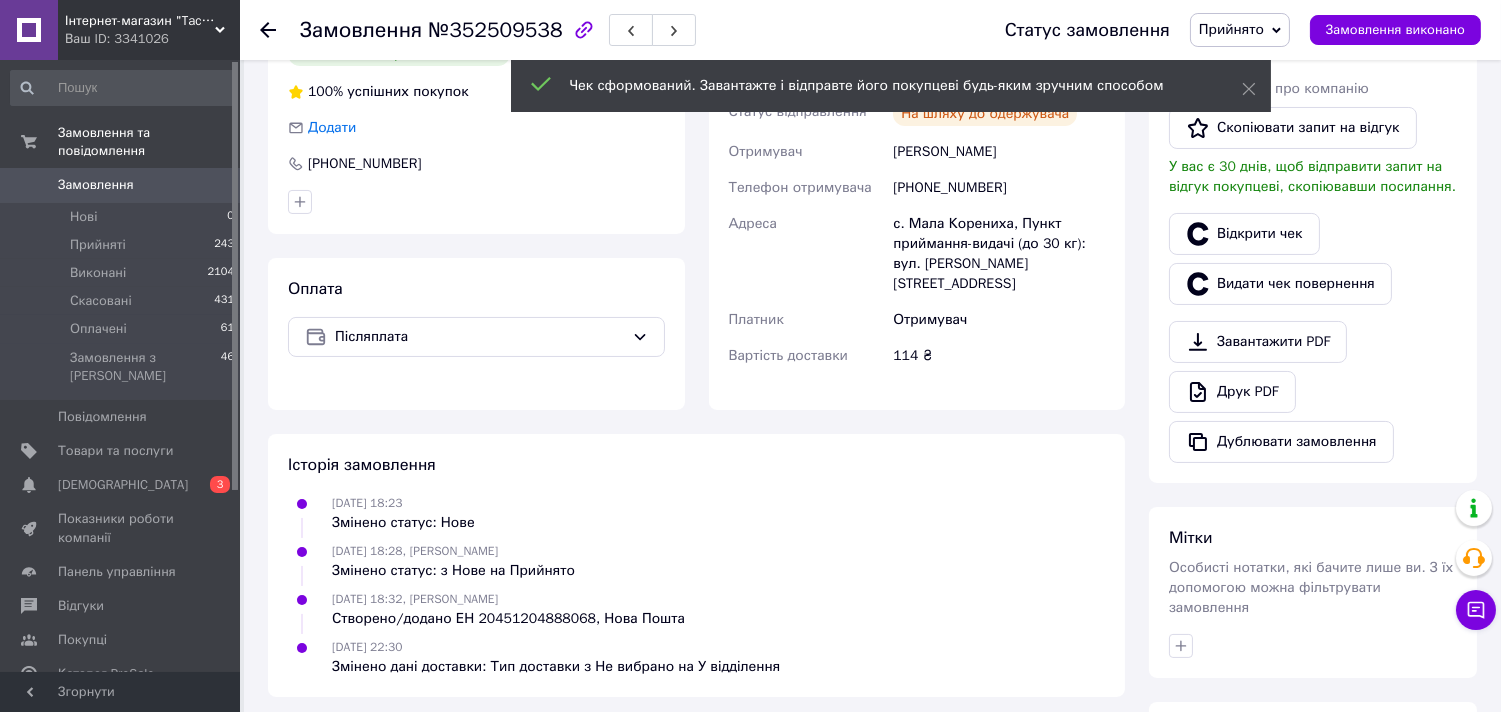 click on "Замовлення" at bounding box center [96, 185] 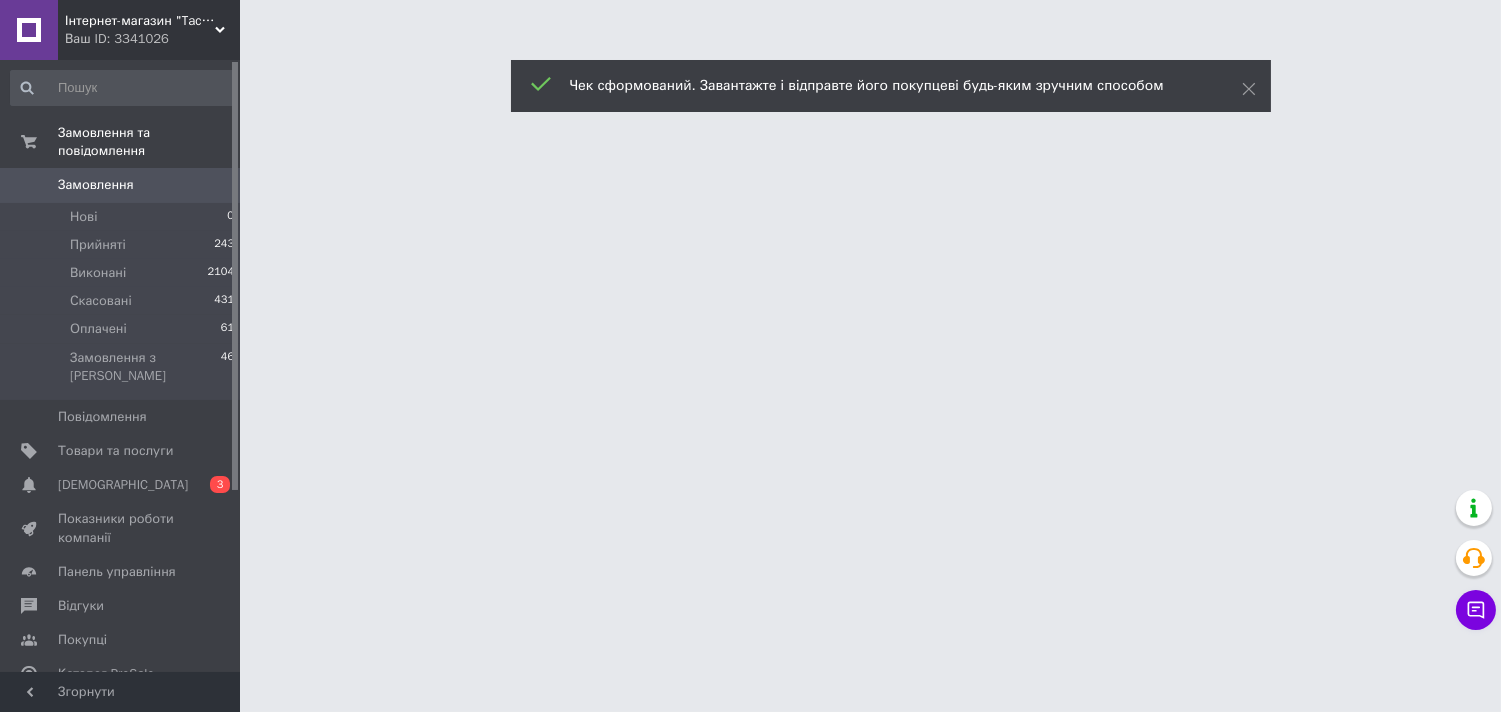 scroll, scrollTop: 0, scrollLeft: 0, axis: both 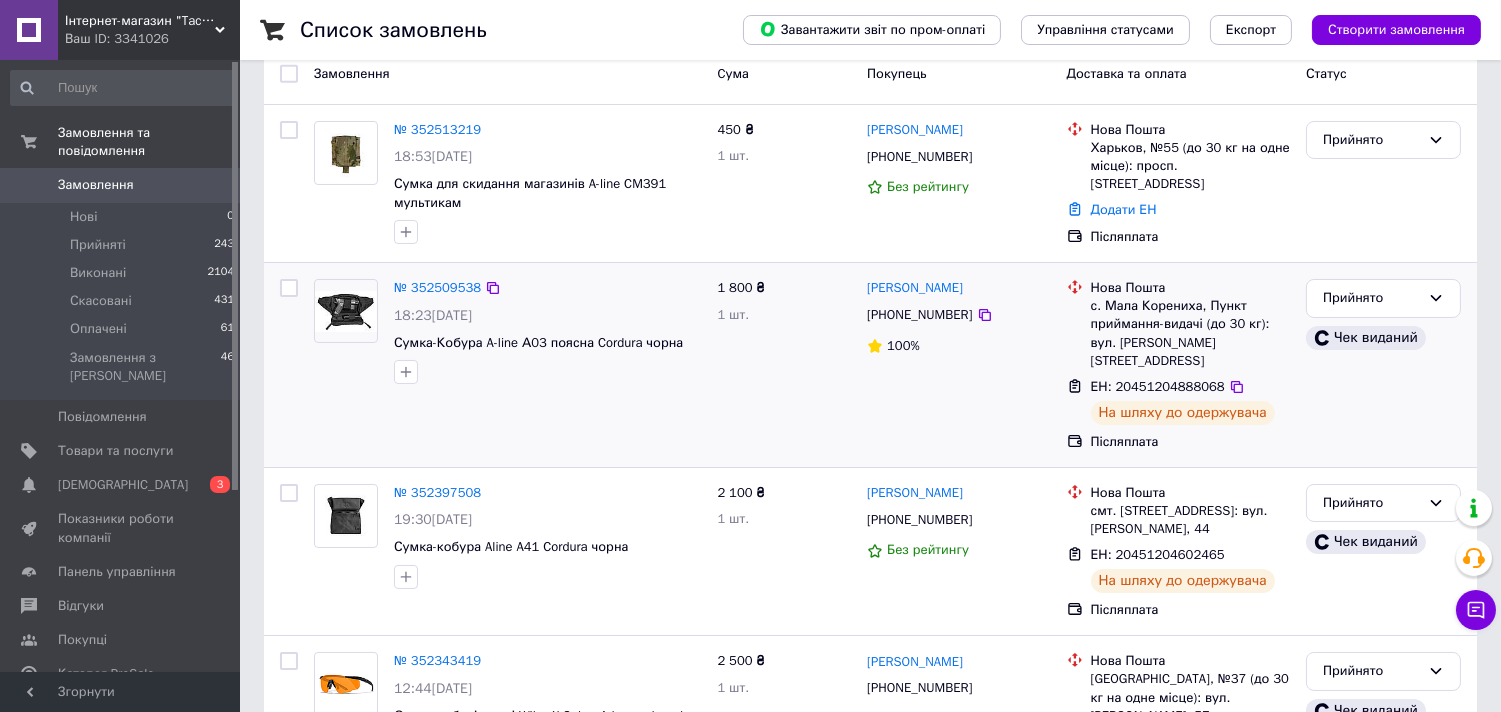 drag, startPoint x: 1004, startPoint y: 287, endPoint x: 864, endPoint y: 296, distance: 140.28899 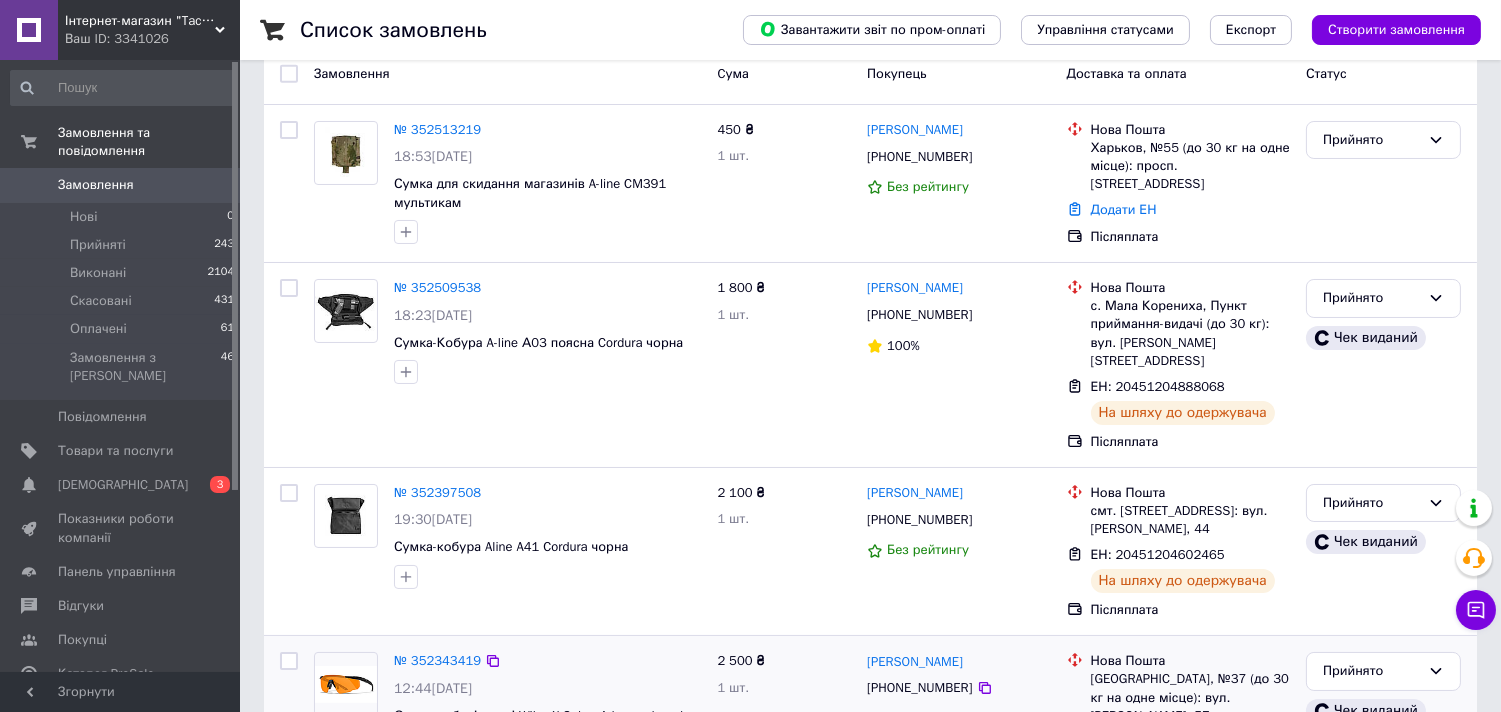 copy on "Олександр Агафонов" 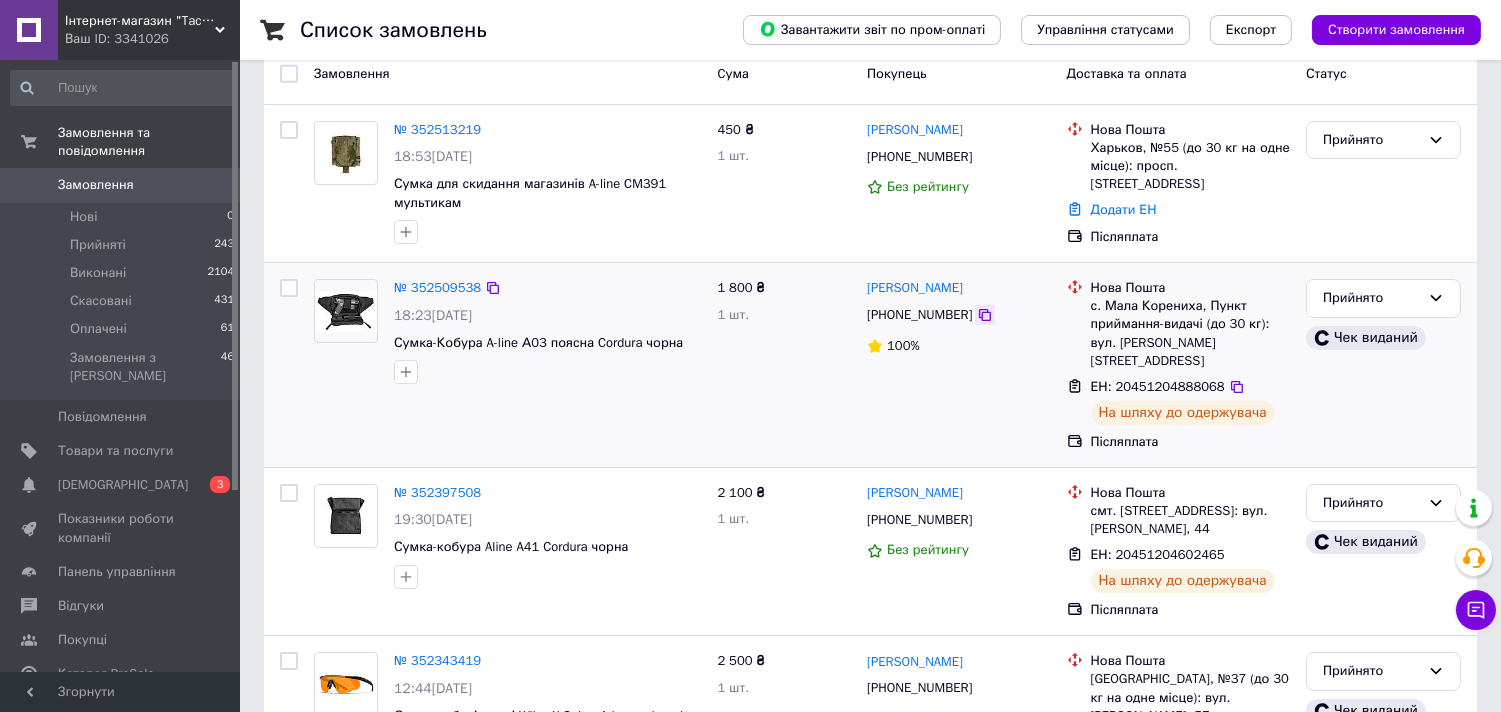 click 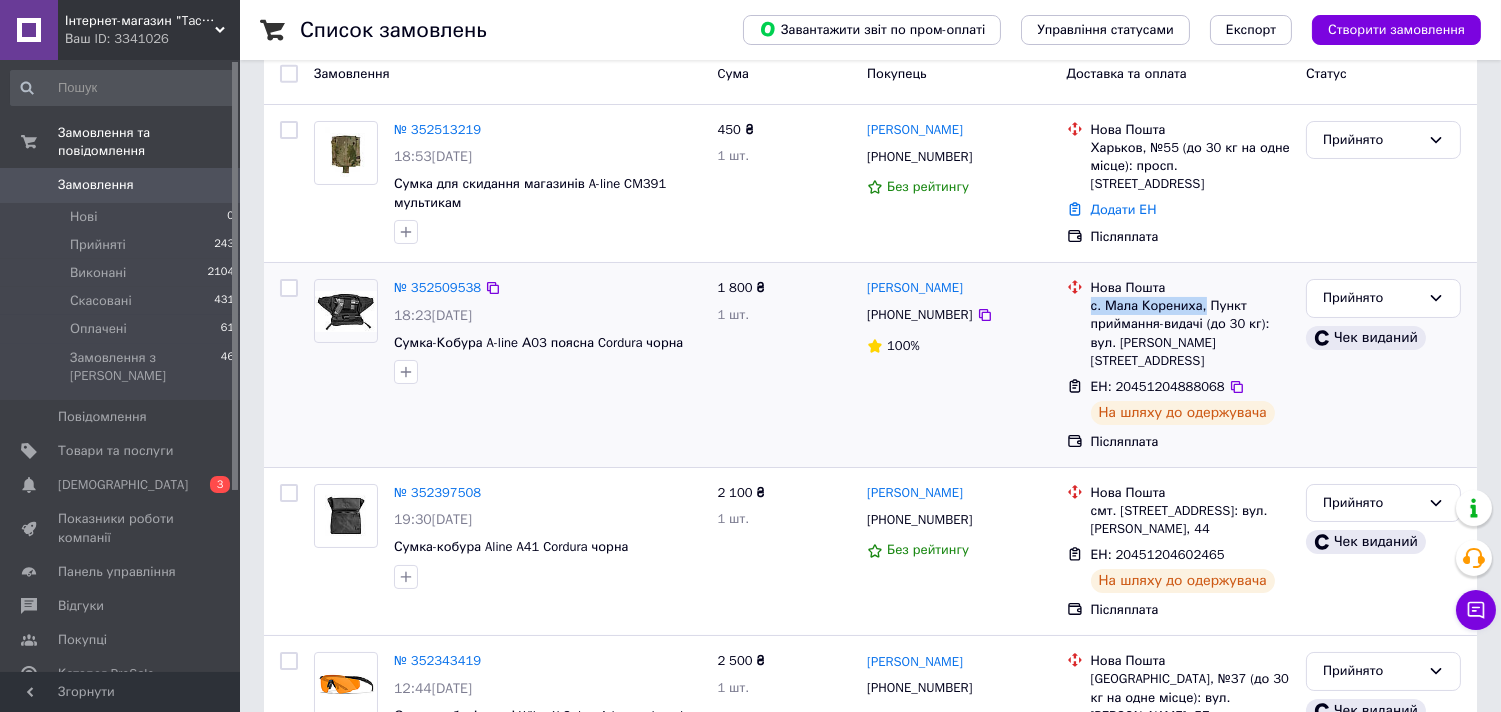 drag, startPoint x: 1087, startPoint y: 310, endPoint x: 1198, endPoint y: 308, distance: 111.01801 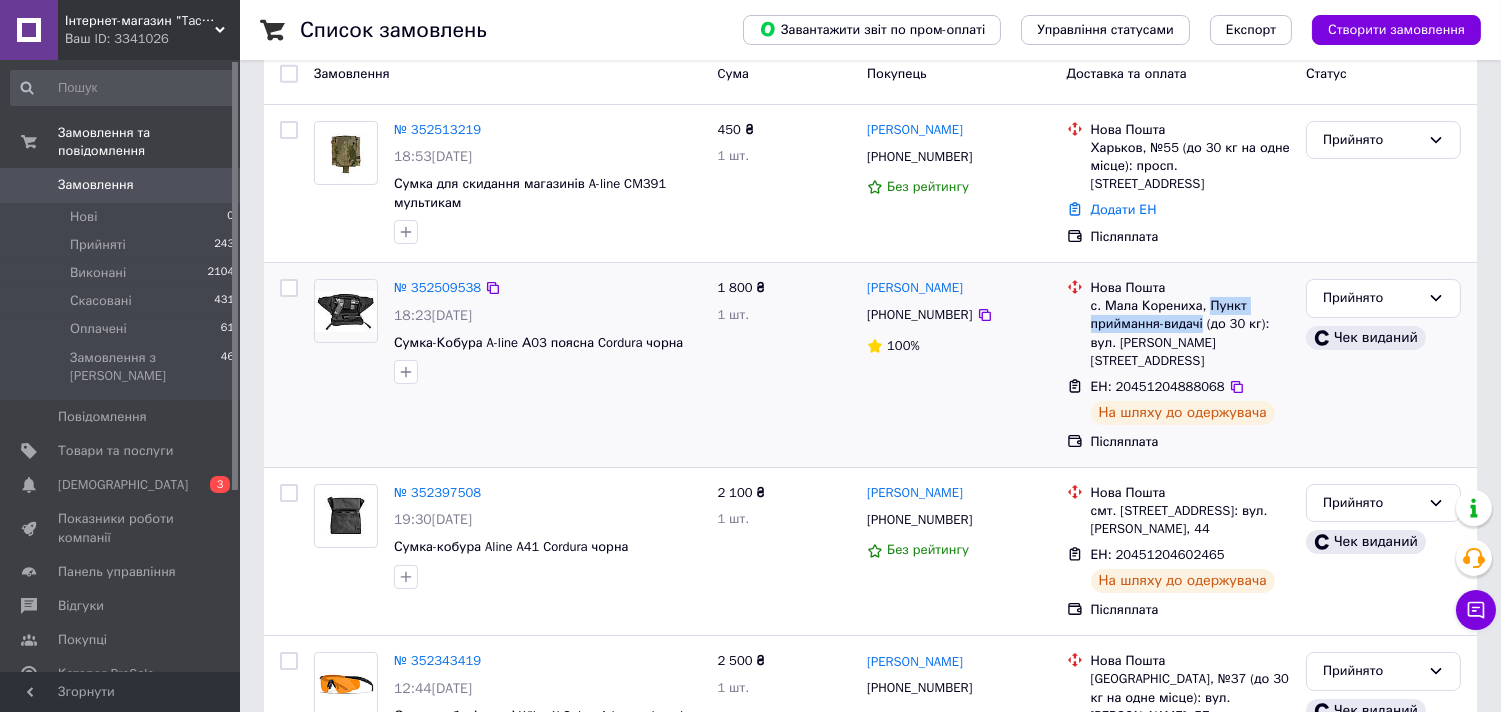 drag, startPoint x: 1203, startPoint y: 300, endPoint x: 1201, endPoint y: 315, distance: 15.132746 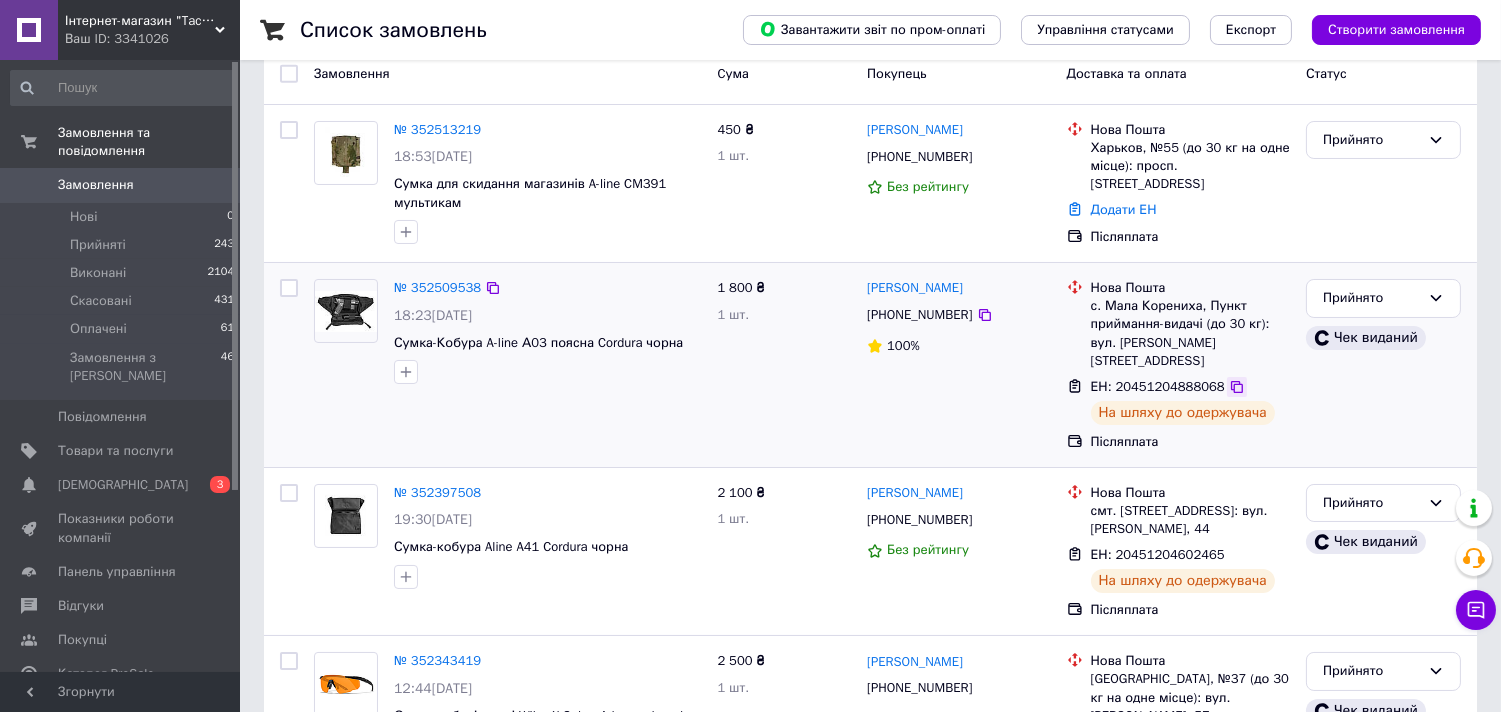 click 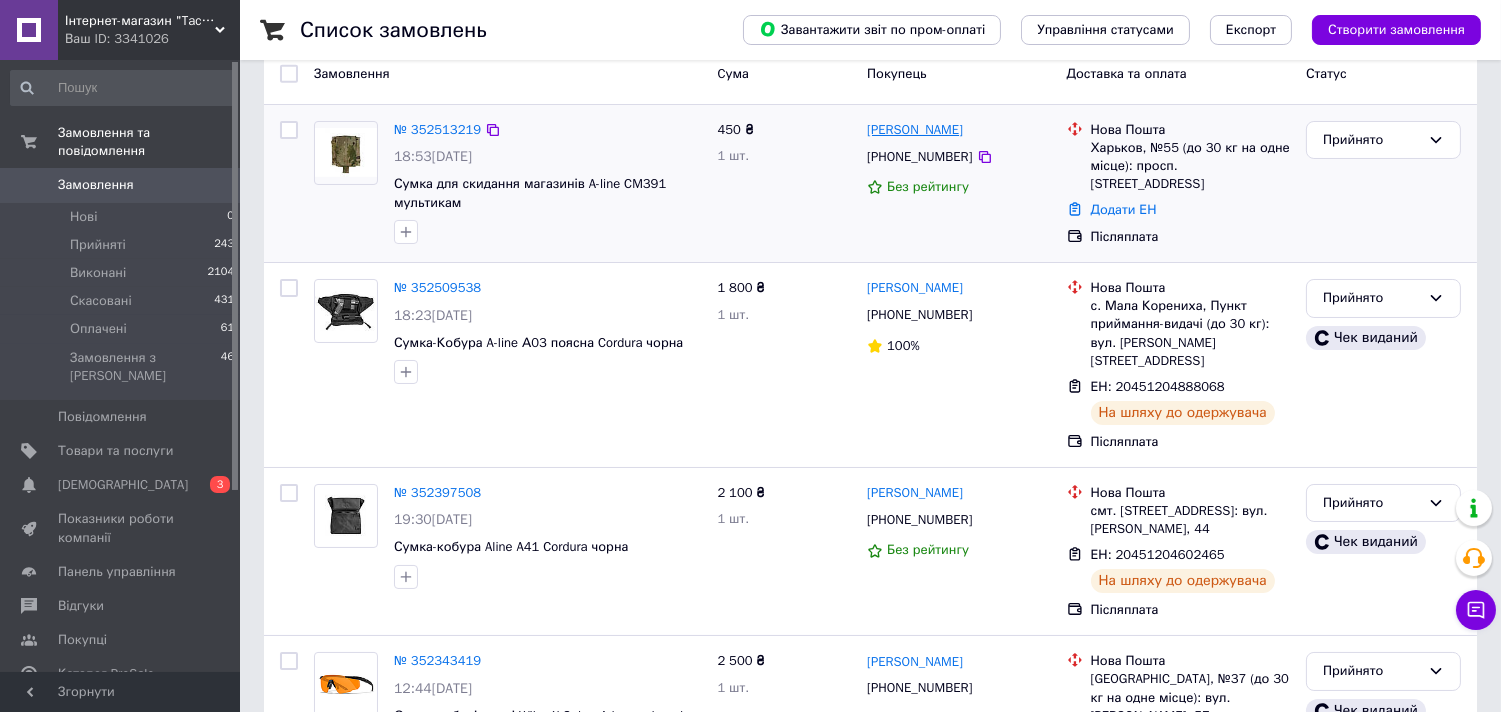 drag, startPoint x: 998, startPoint y: 134, endPoint x: 870, endPoint y: 132, distance: 128.01562 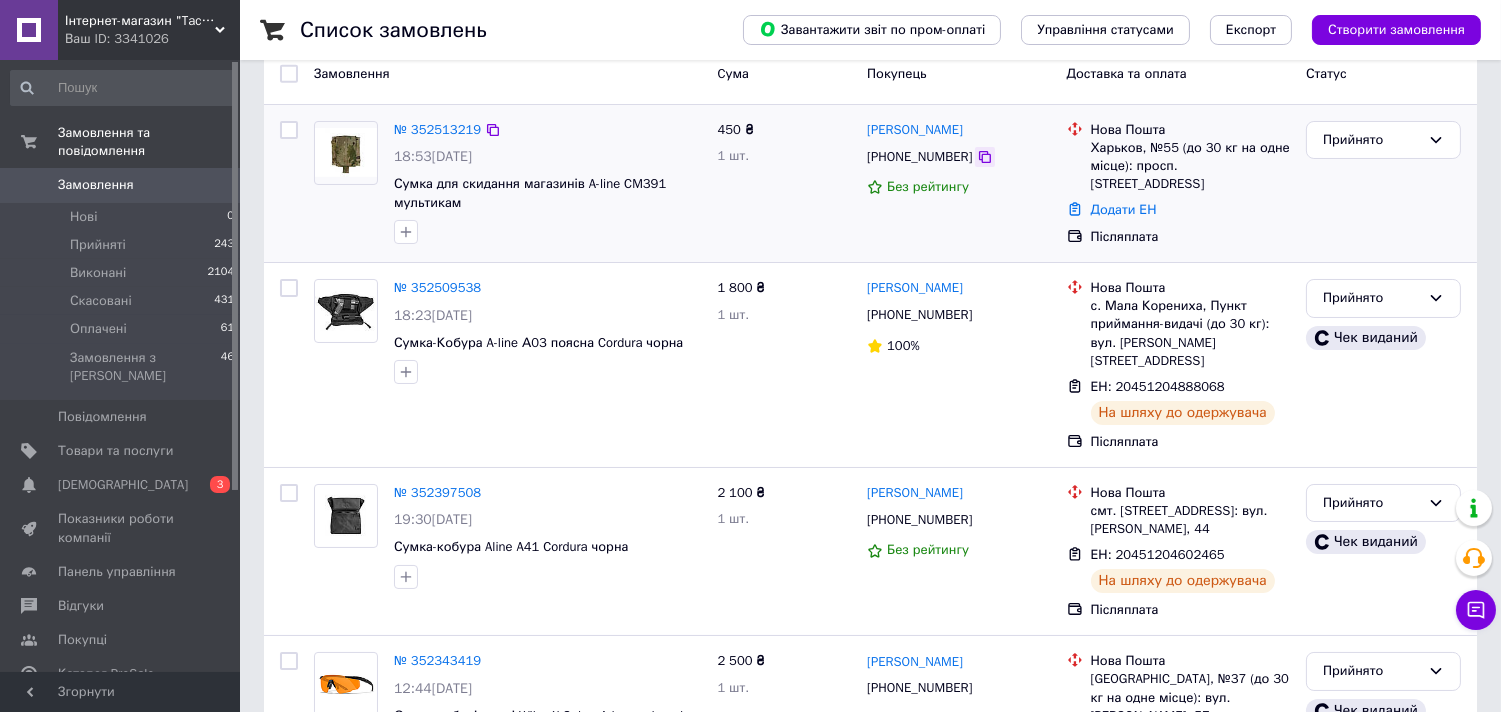 click 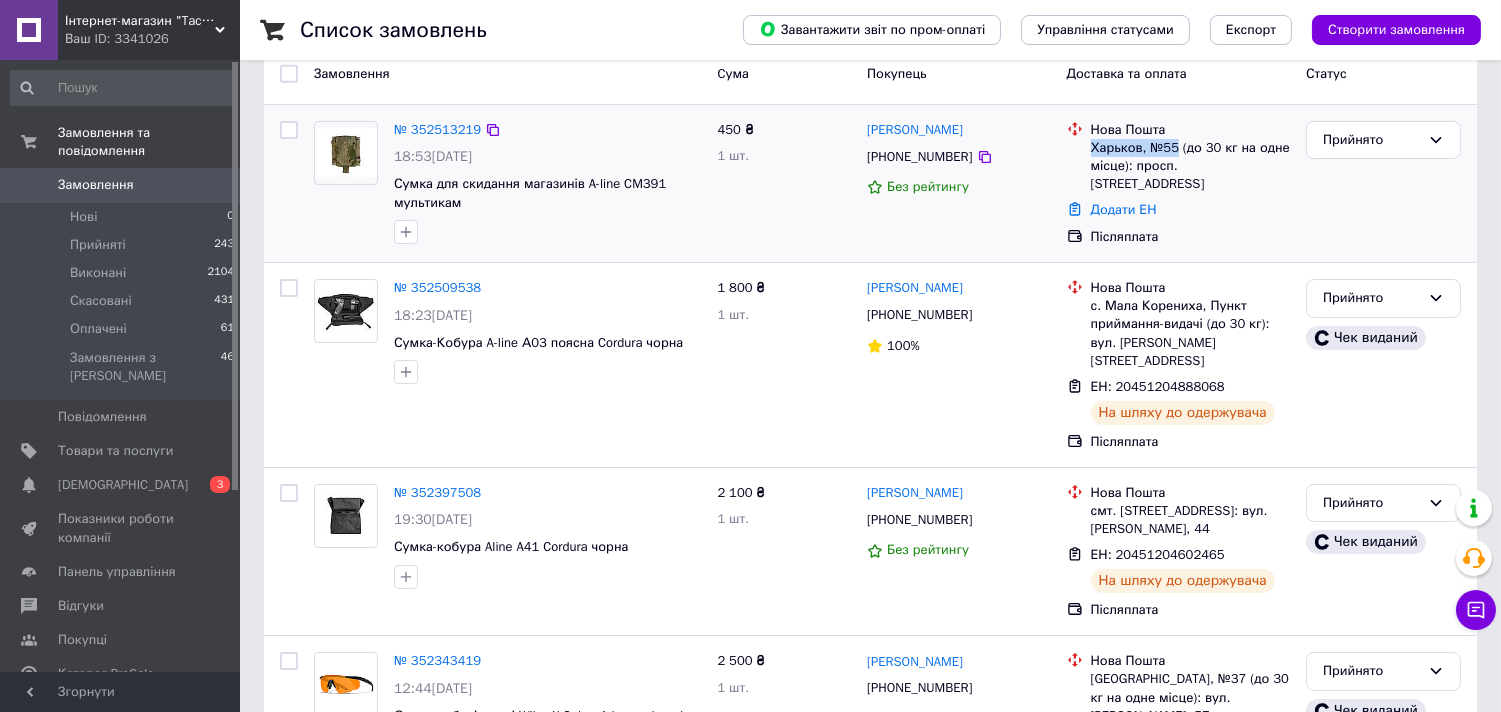 drag, startPoint x: 1088, startPoint y: 144, endPoint x: 1168, endPoint y: 148, distance: 80.09994 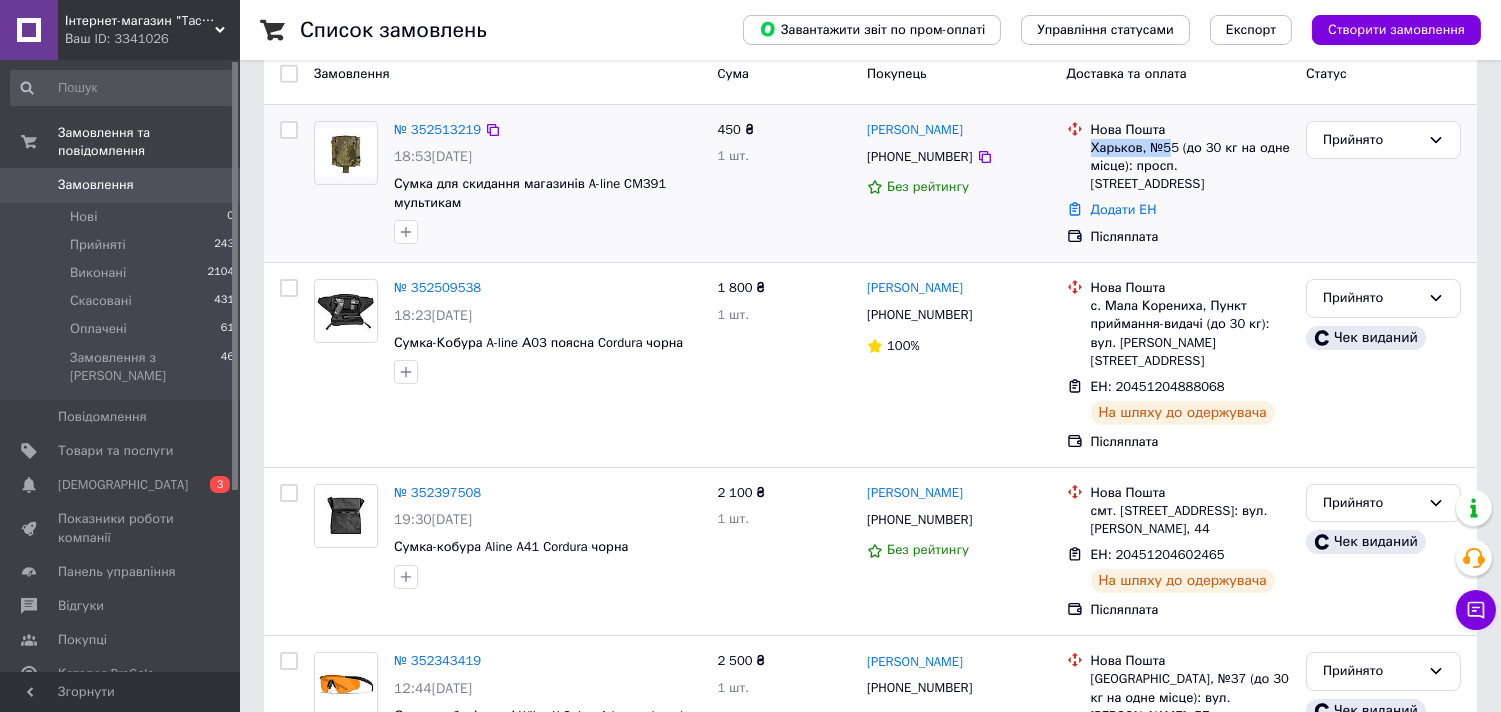 copy on "Харьков, №5" 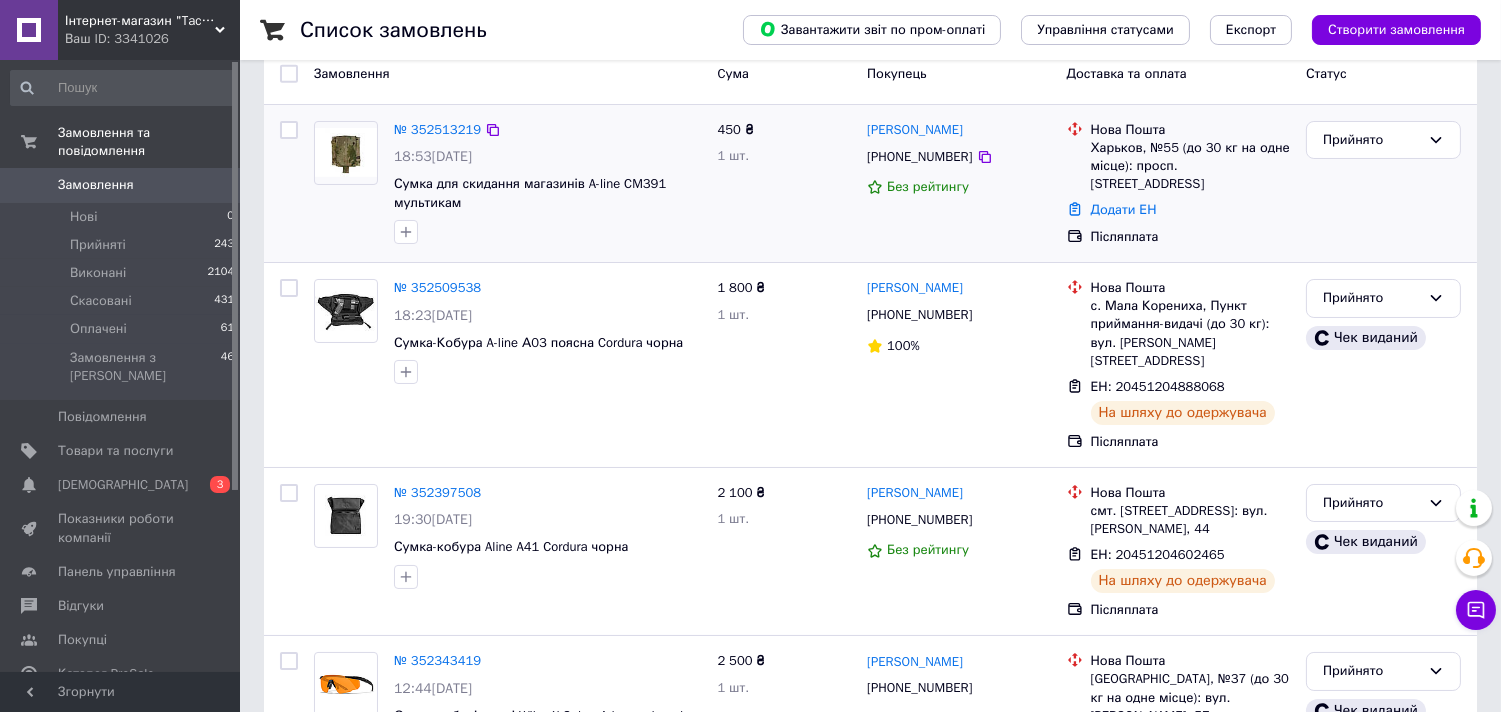 click on "Харьков, №55 (до 30 кг на одне місце): просп. Аерокосмічний, 20а" at bounding box center [1190, 166] 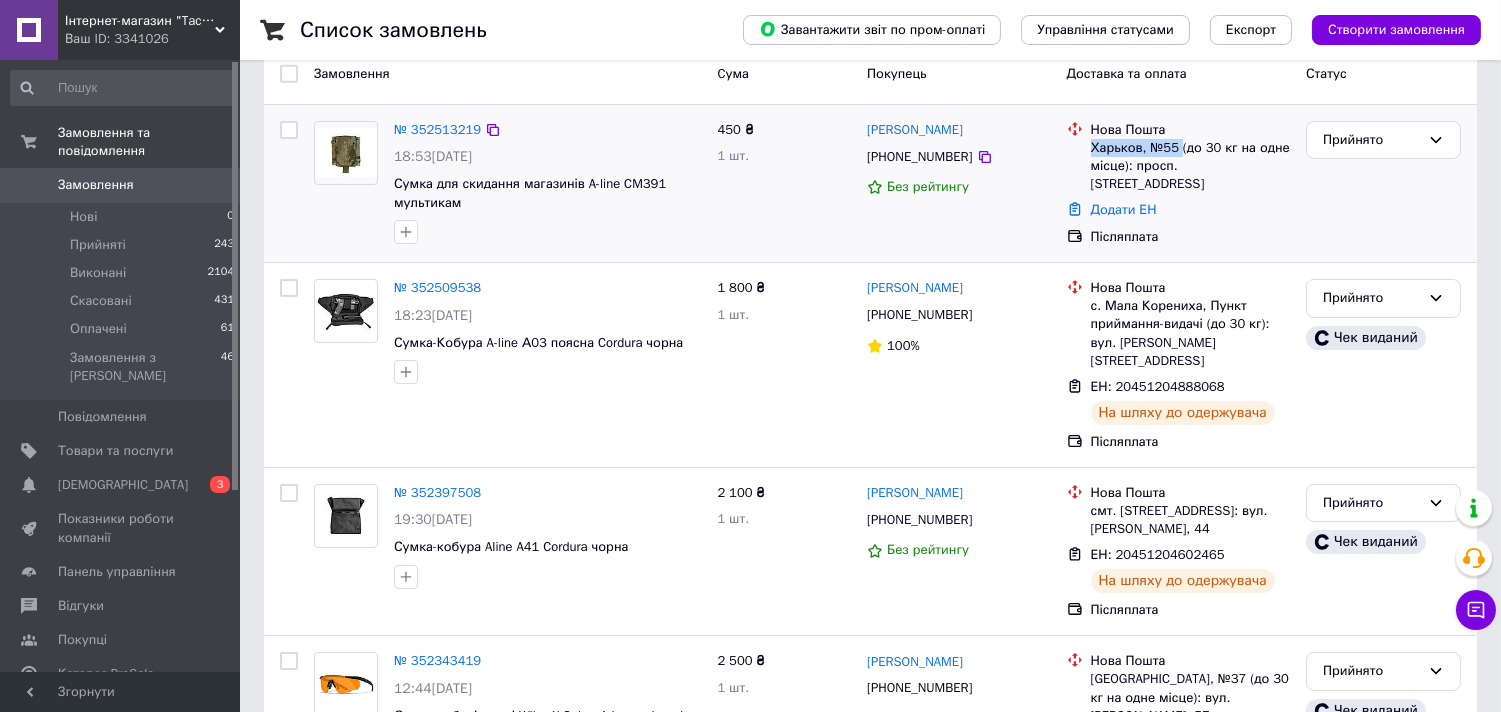 drag, startPoint x: 1176, startPoint y: 144, endPoint x: 1105, endPoint y: 145, distance: 71.00704 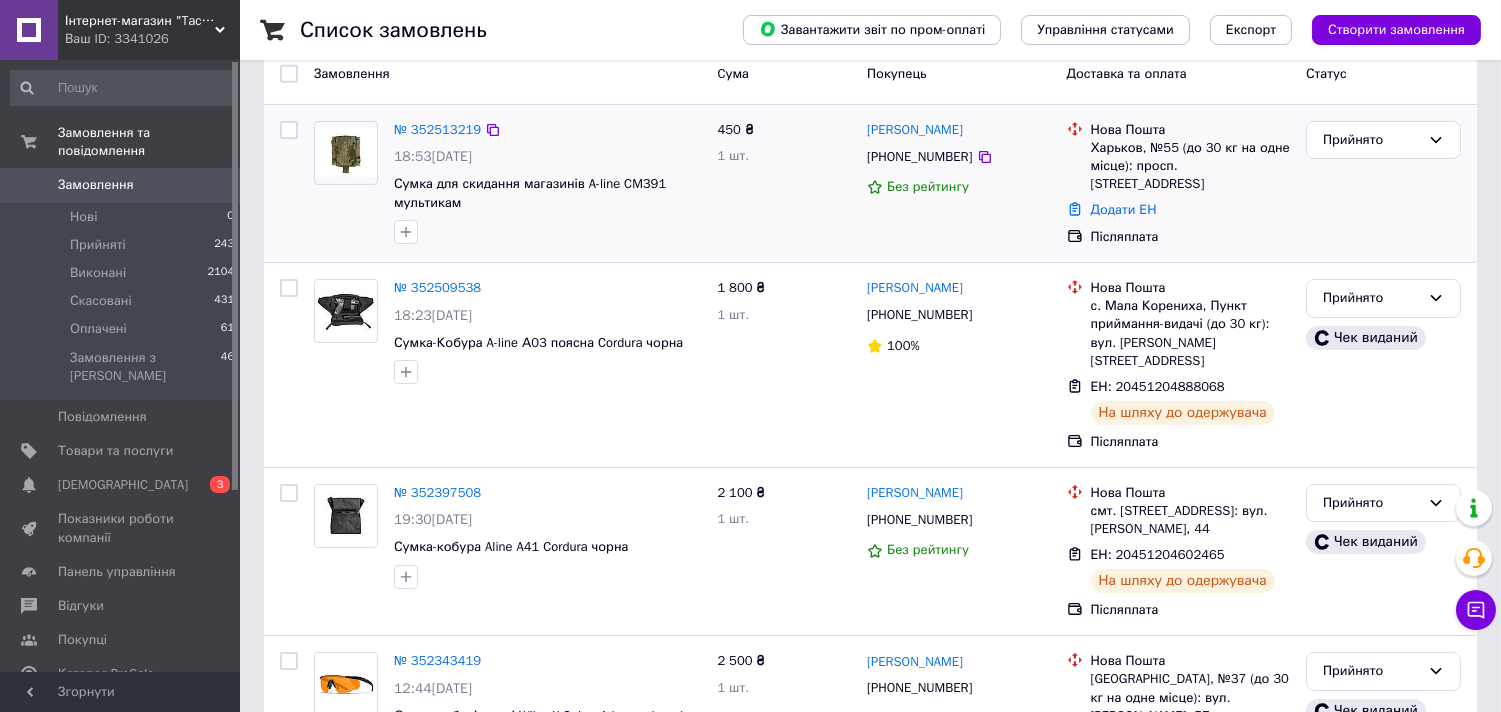click on "450 ₴ 1 шт." at bounding box center [784, 184] 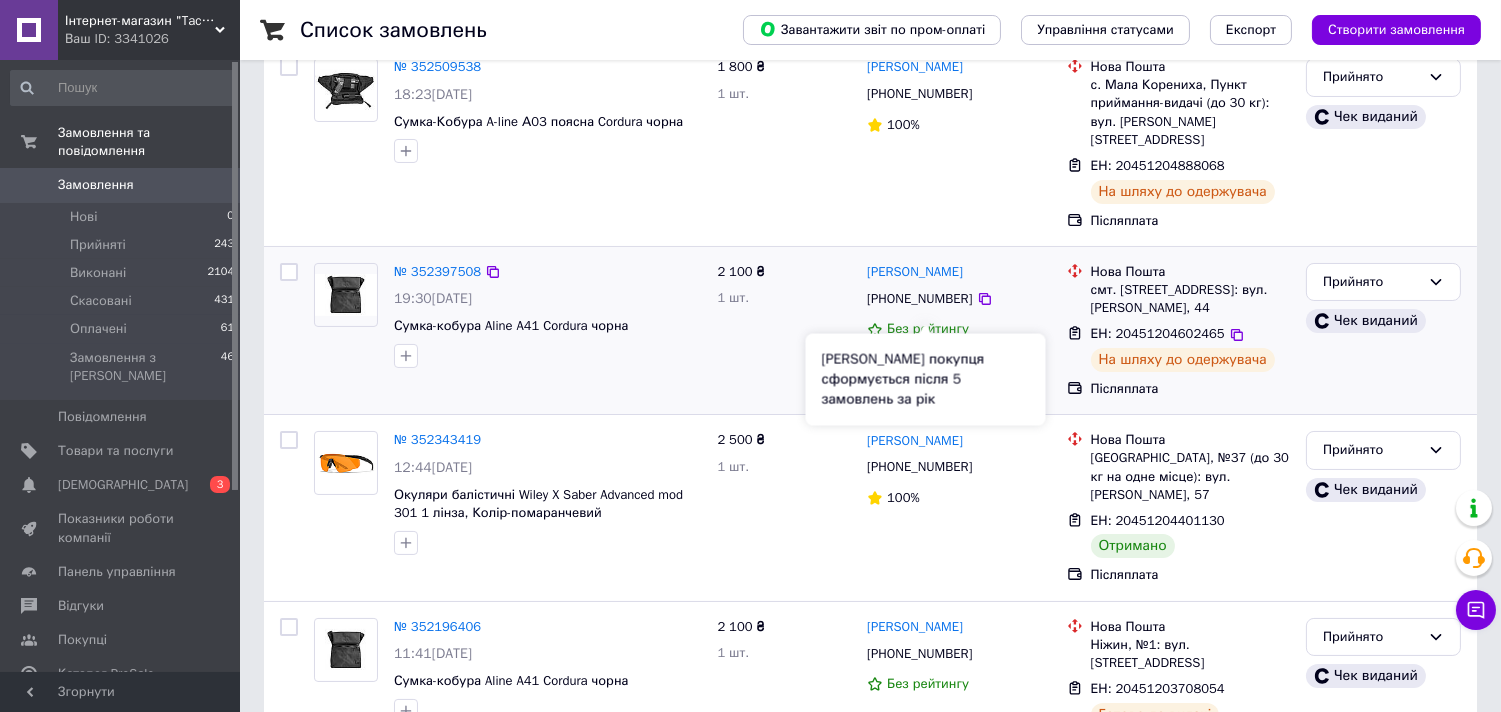 scroll, scrollTop: 222, scrollLeft: 0, axis: vertical 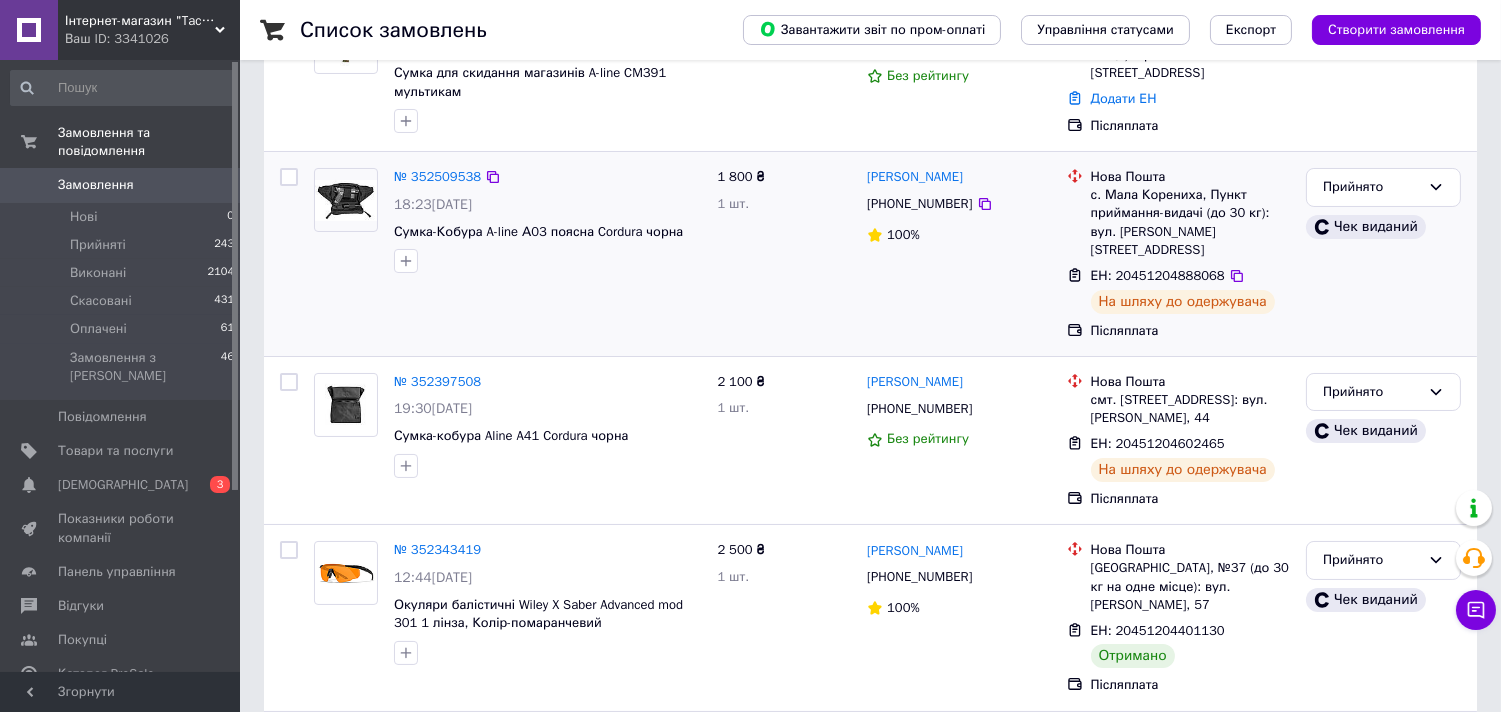drag, startPoint x: 765, startPoint y: 284, endPoint x: 774, endPoint y: 277, distance: 11.401754 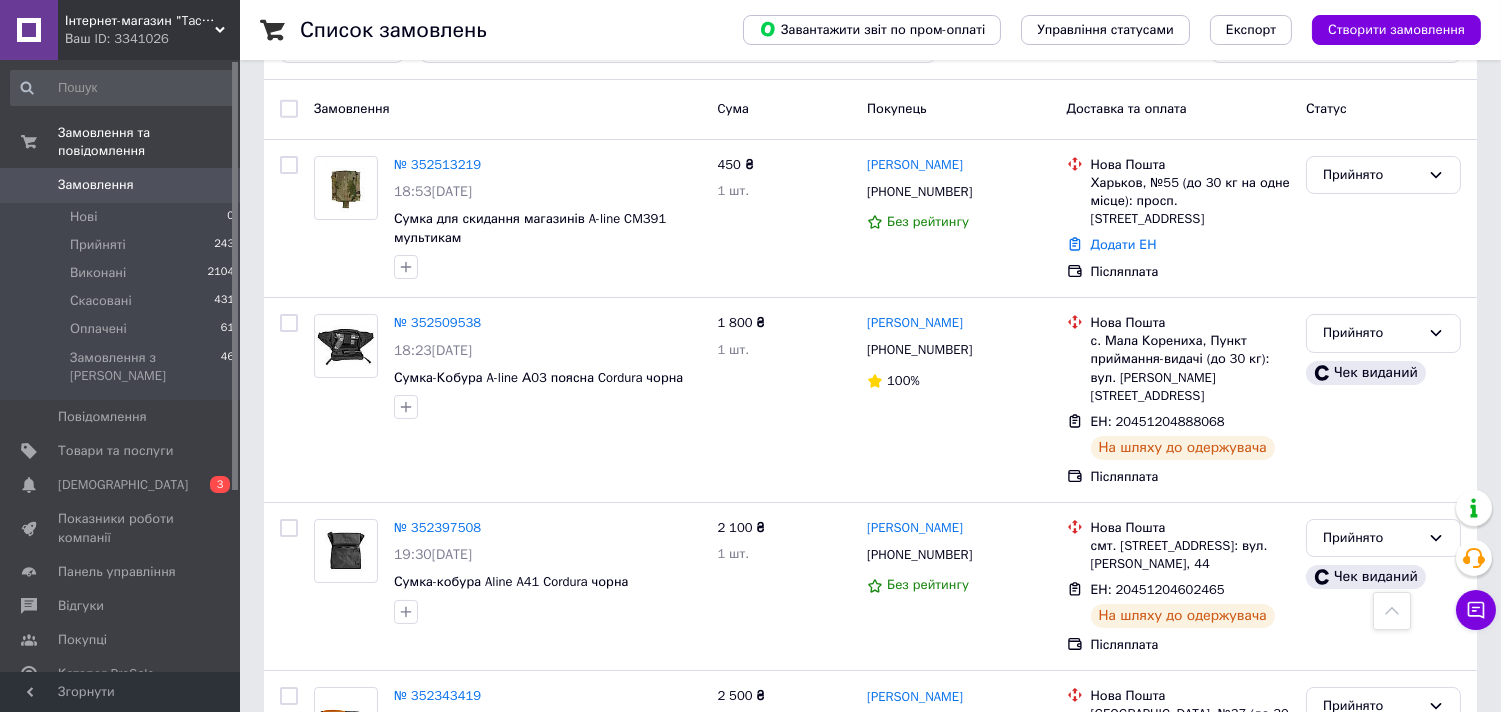 scroll, scrollTop: 0, scrollLeft: 0, axis: both 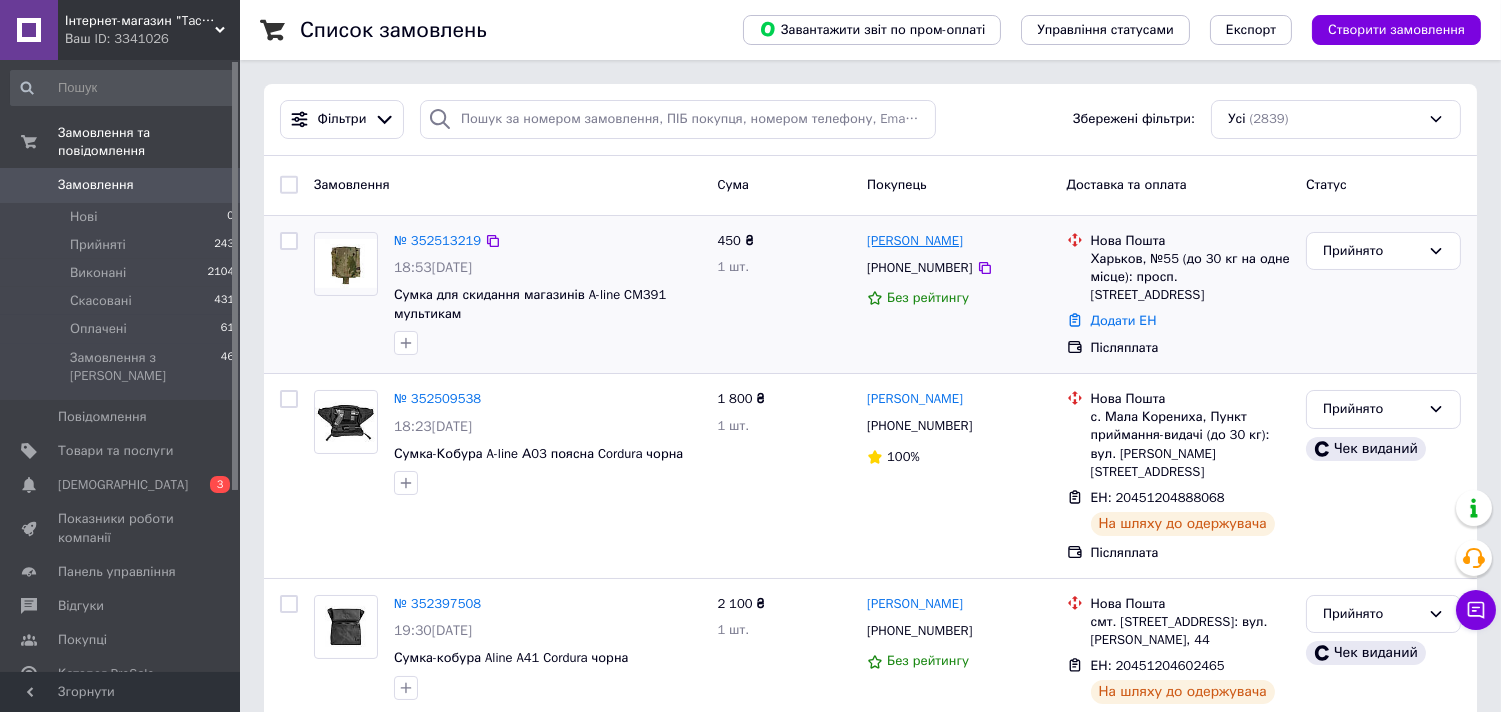 click on "Александр Варивода" at bounding box center [915, 241] 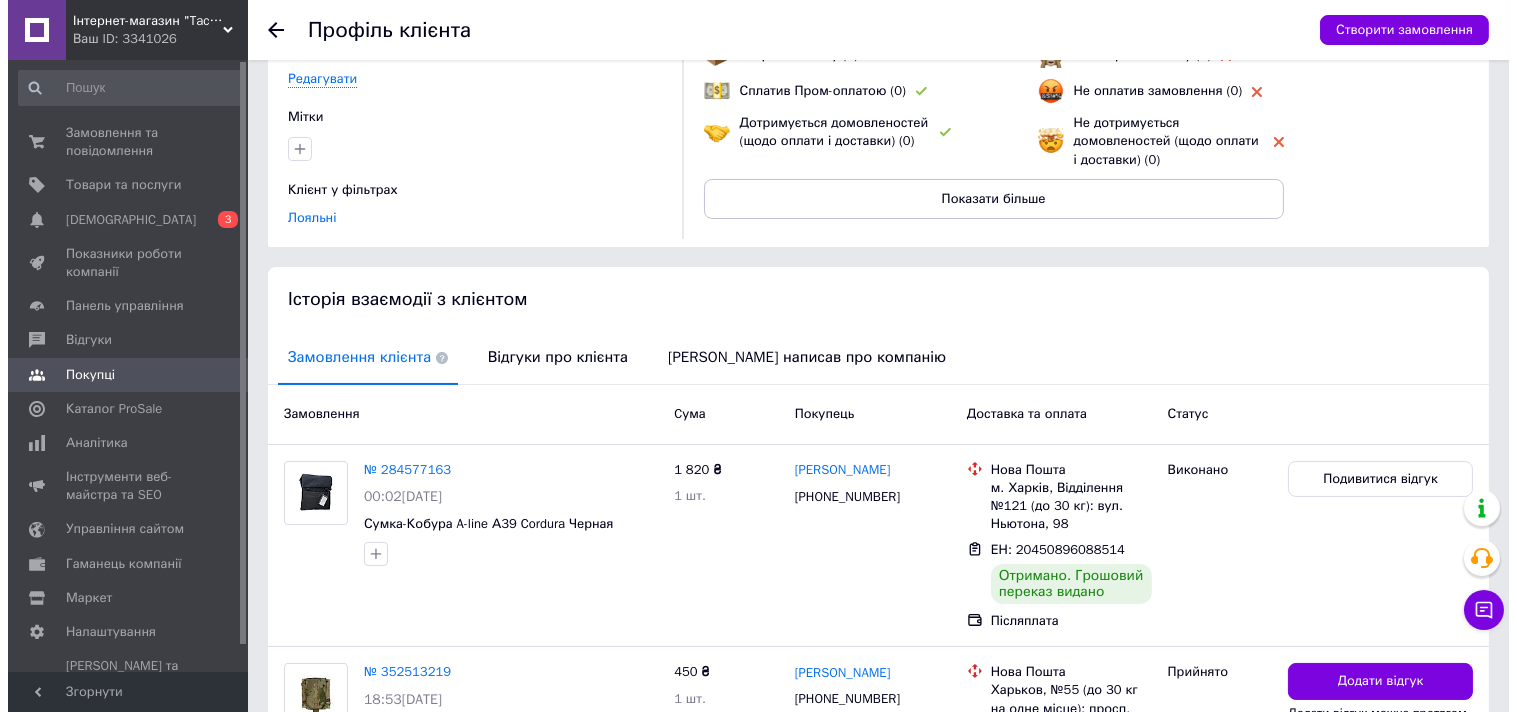 scroll, scrollTop: 367, scrollLeft: 0, axis: vertical 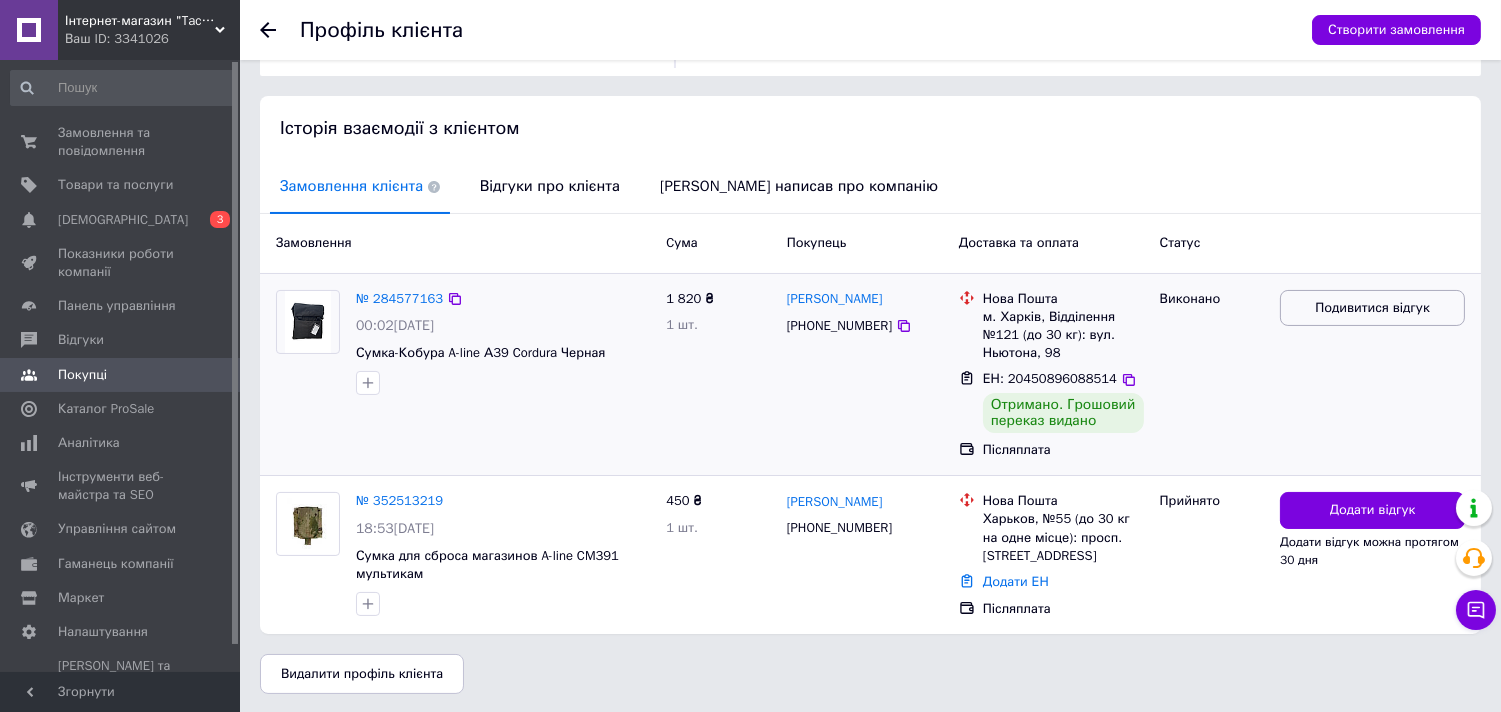click on "Подивитися відгук" at bounding box center [1372, 308] 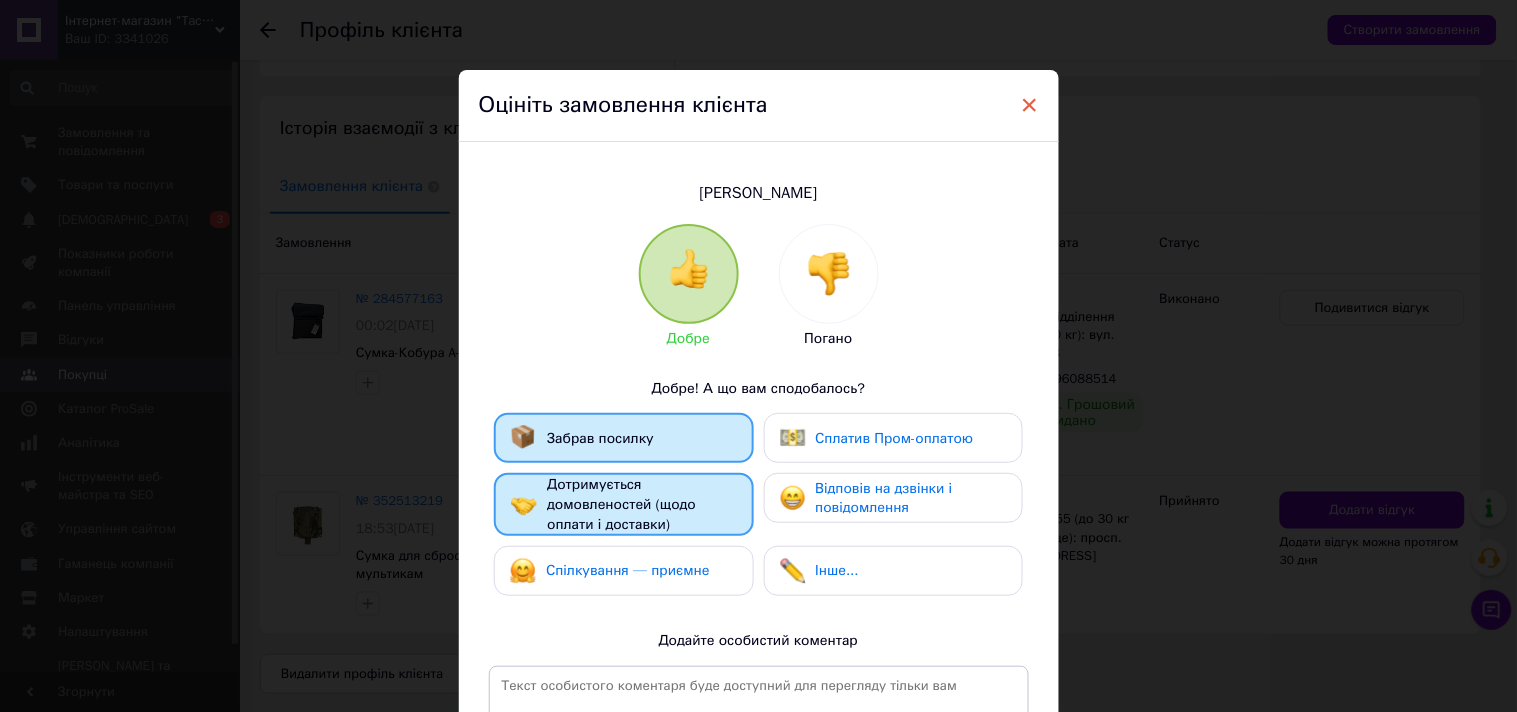 click on "×" at bounding box center (1030, 105) 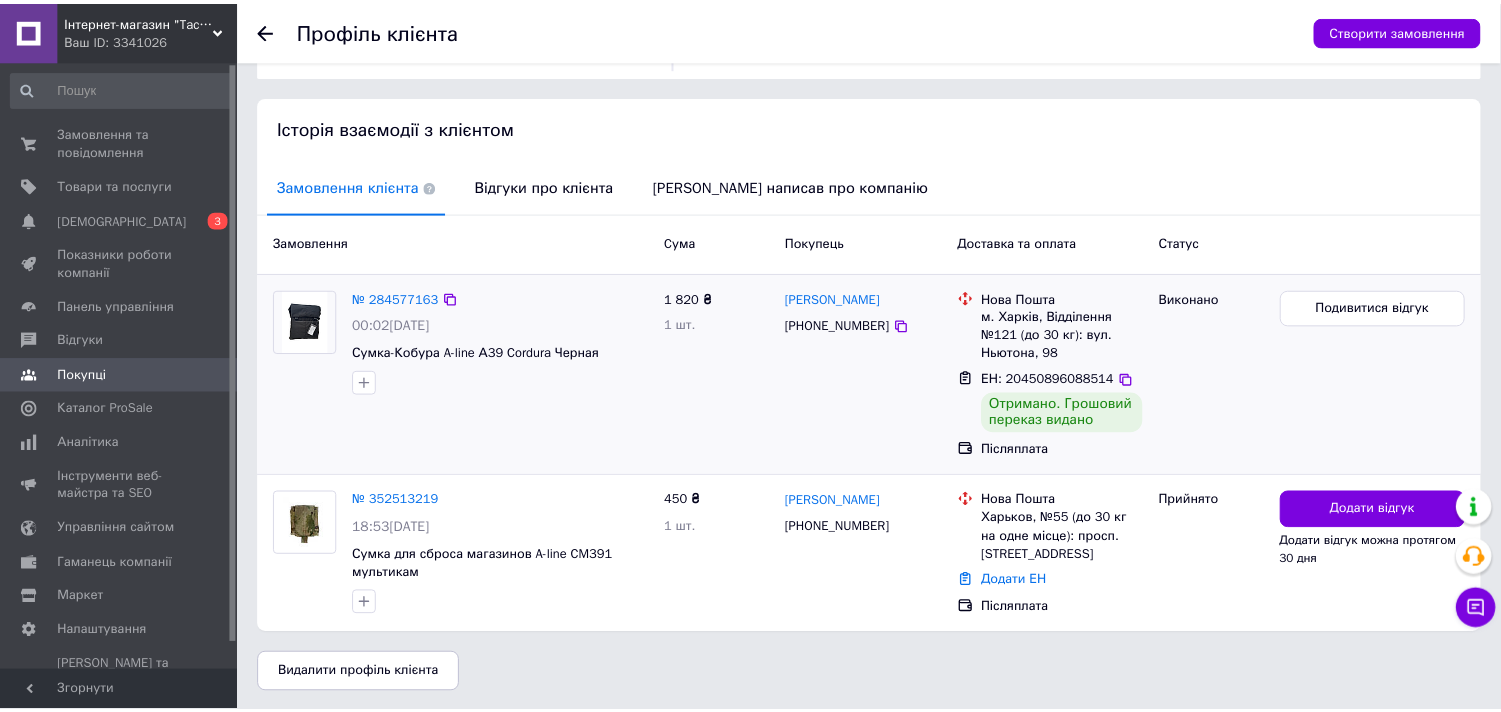 scroll, scrollTop: 350, scrollLeft: 0, axis: vertical 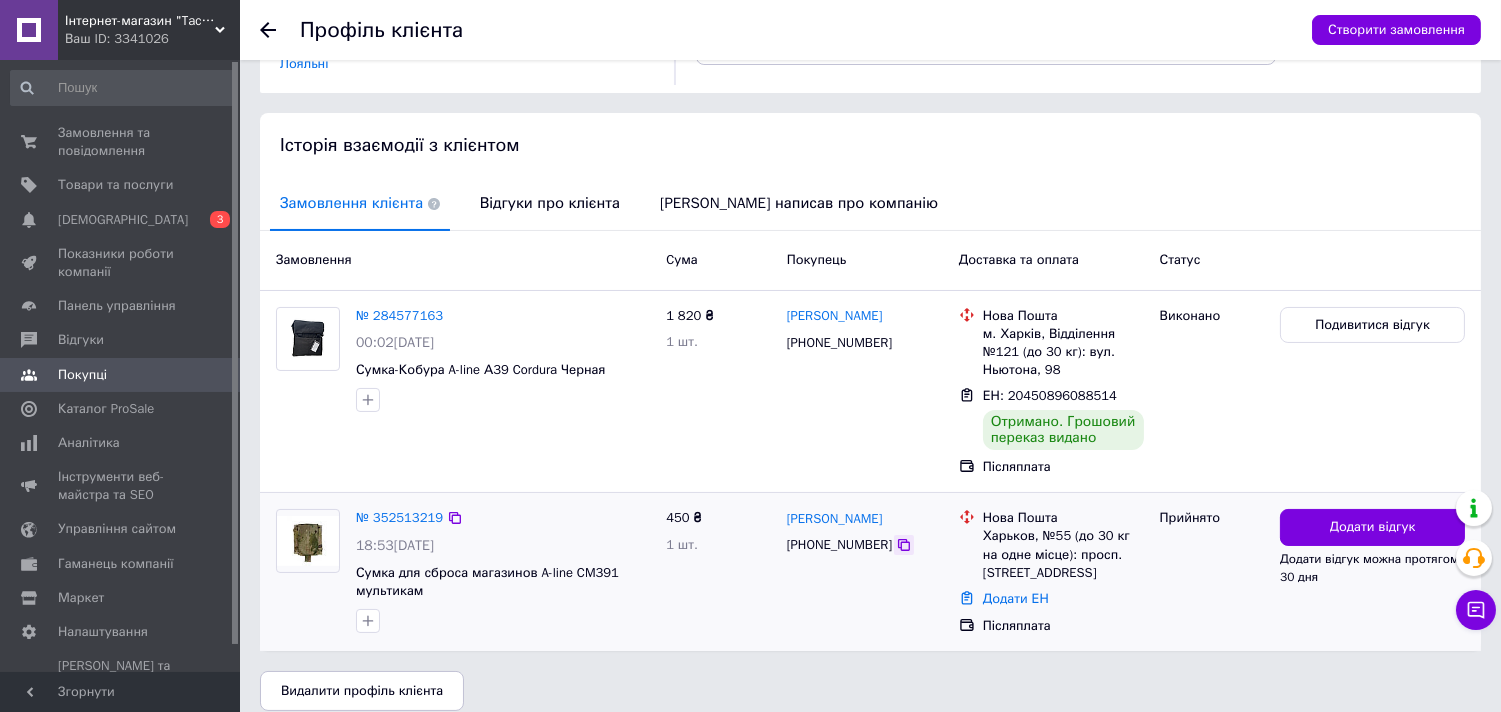 click 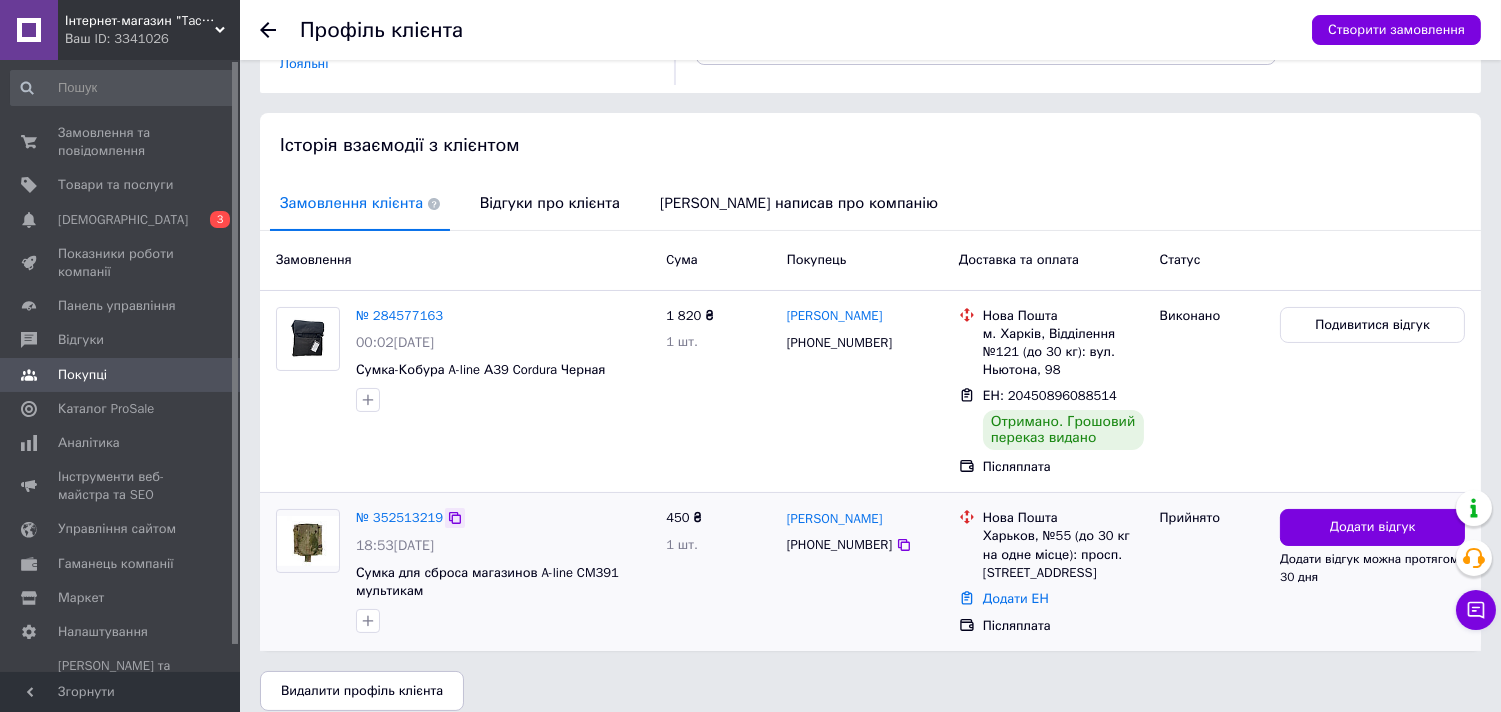 click 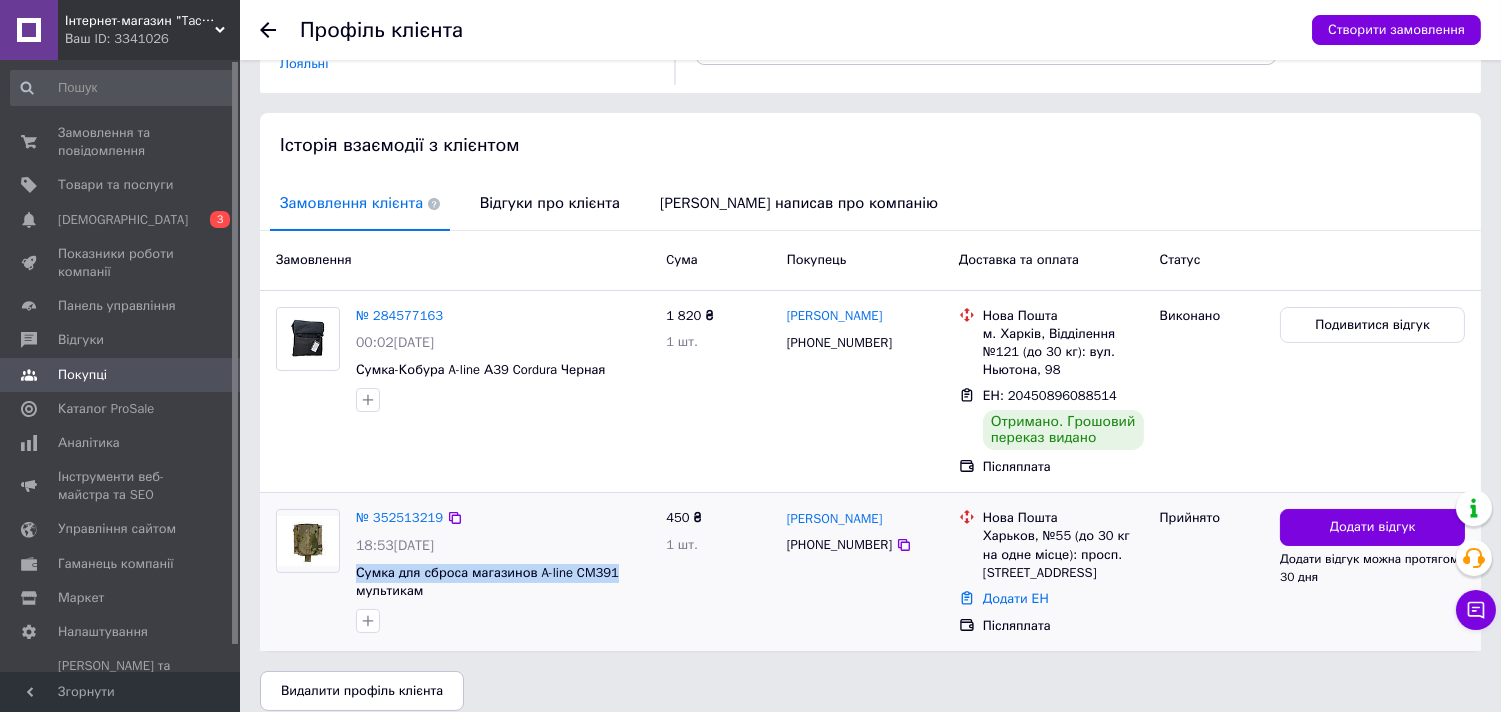 drag, startPoint x: 351, startPoint y: 572, endPoint x: 610, endPoint y: 577, distance: 259.04825 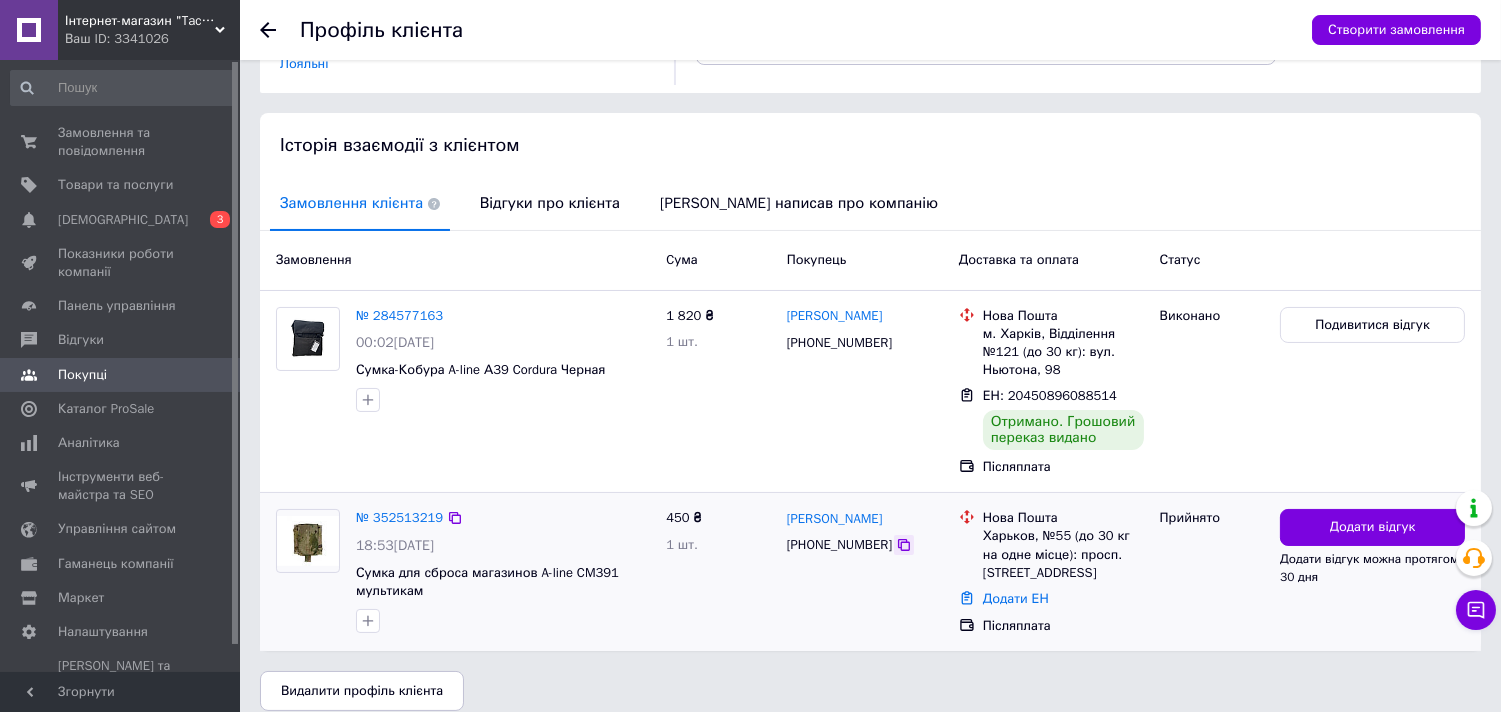 click 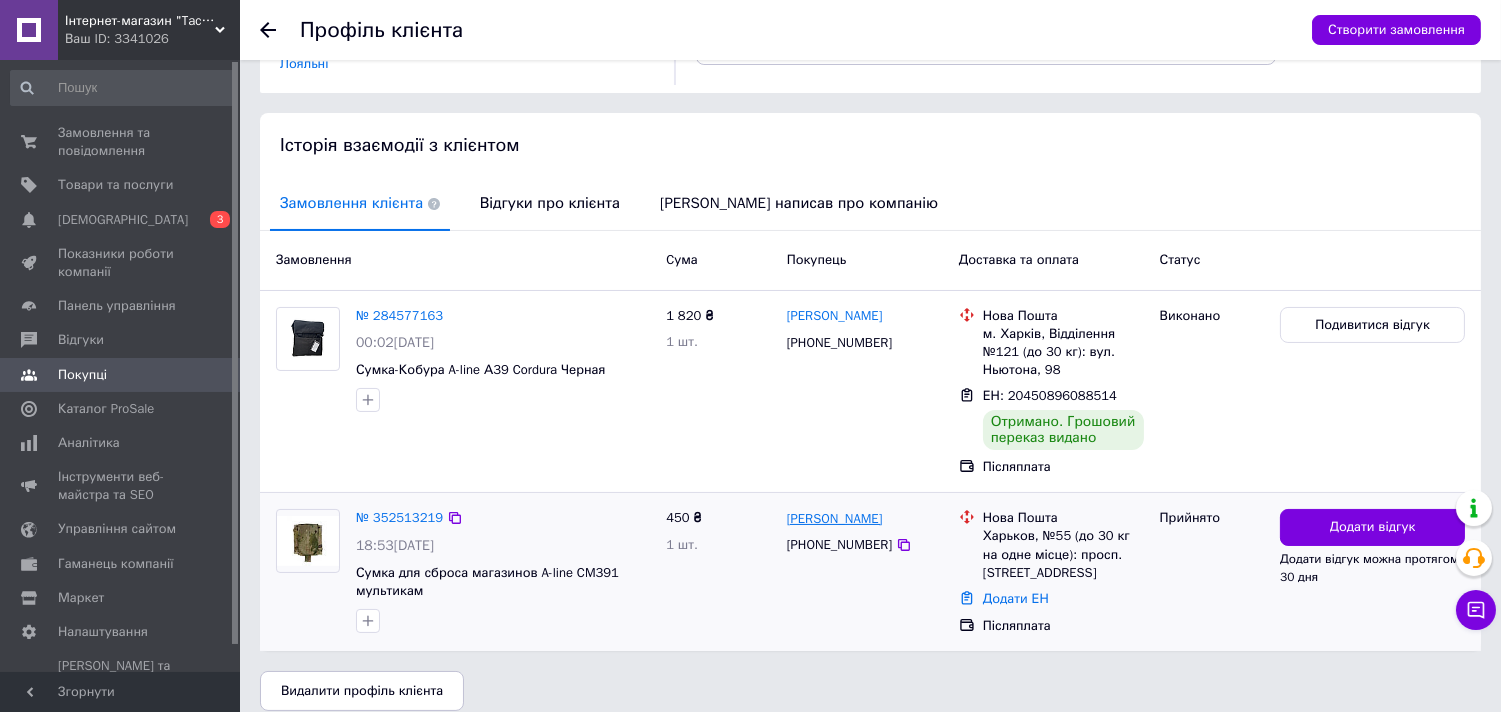 drag, startPoint x: 922, startPoint y: 521, endPoint x: 787, endPoint y: 521, distance: 135 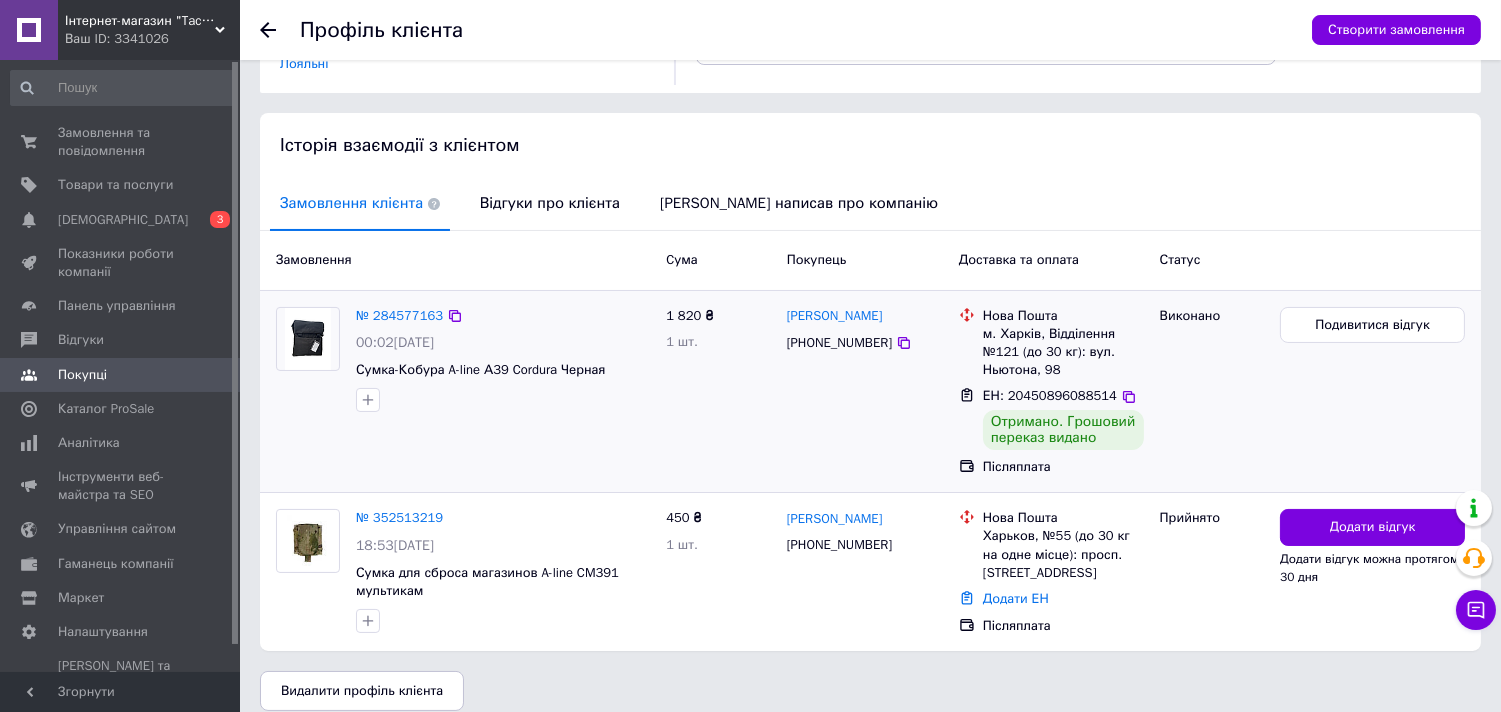 click on "м. Харків, Відділення №121 (до 30 кг): вул. Ньютона, 98" at bounding box center (1063, 352) 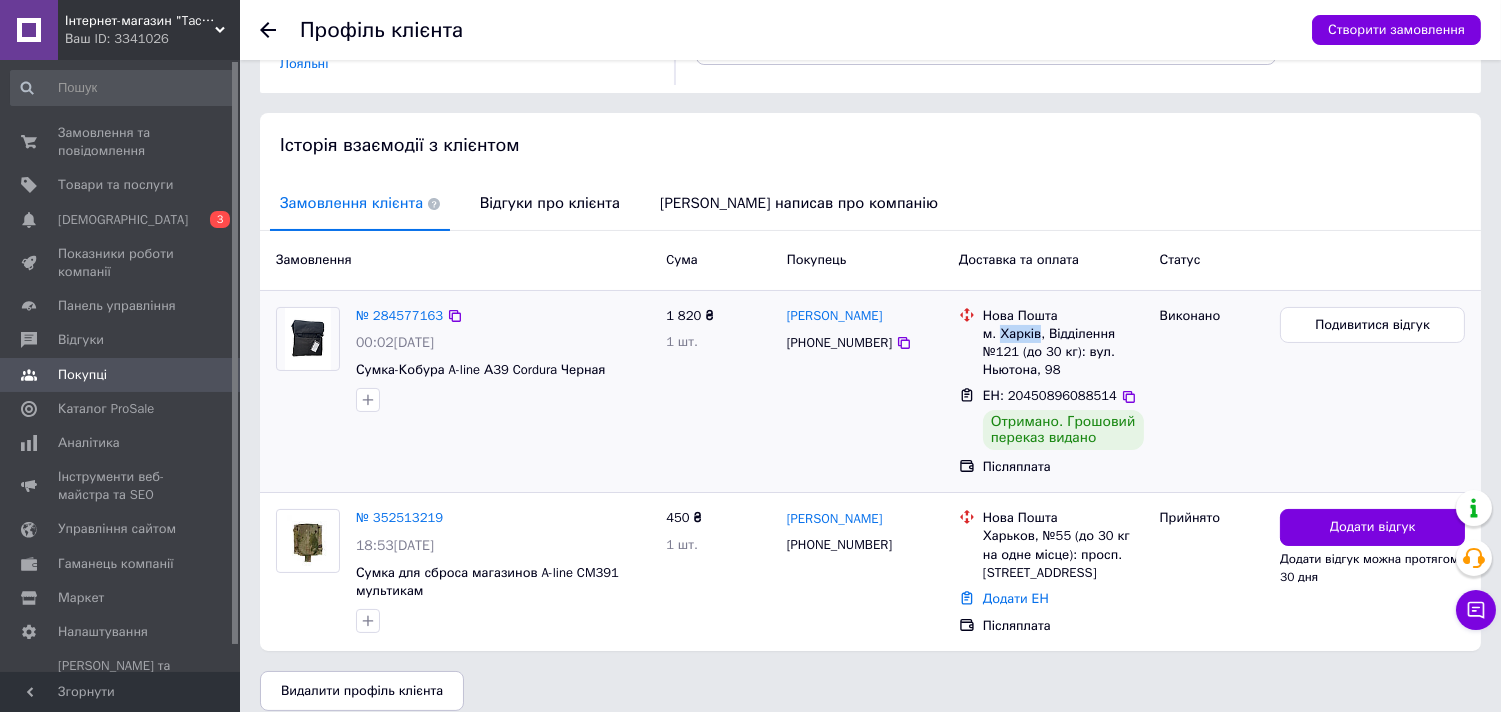 click on "м. Харків, Відділення №121 (до 30 кг): вул. Ньютона, 98" at bounding box center (1063, 352) 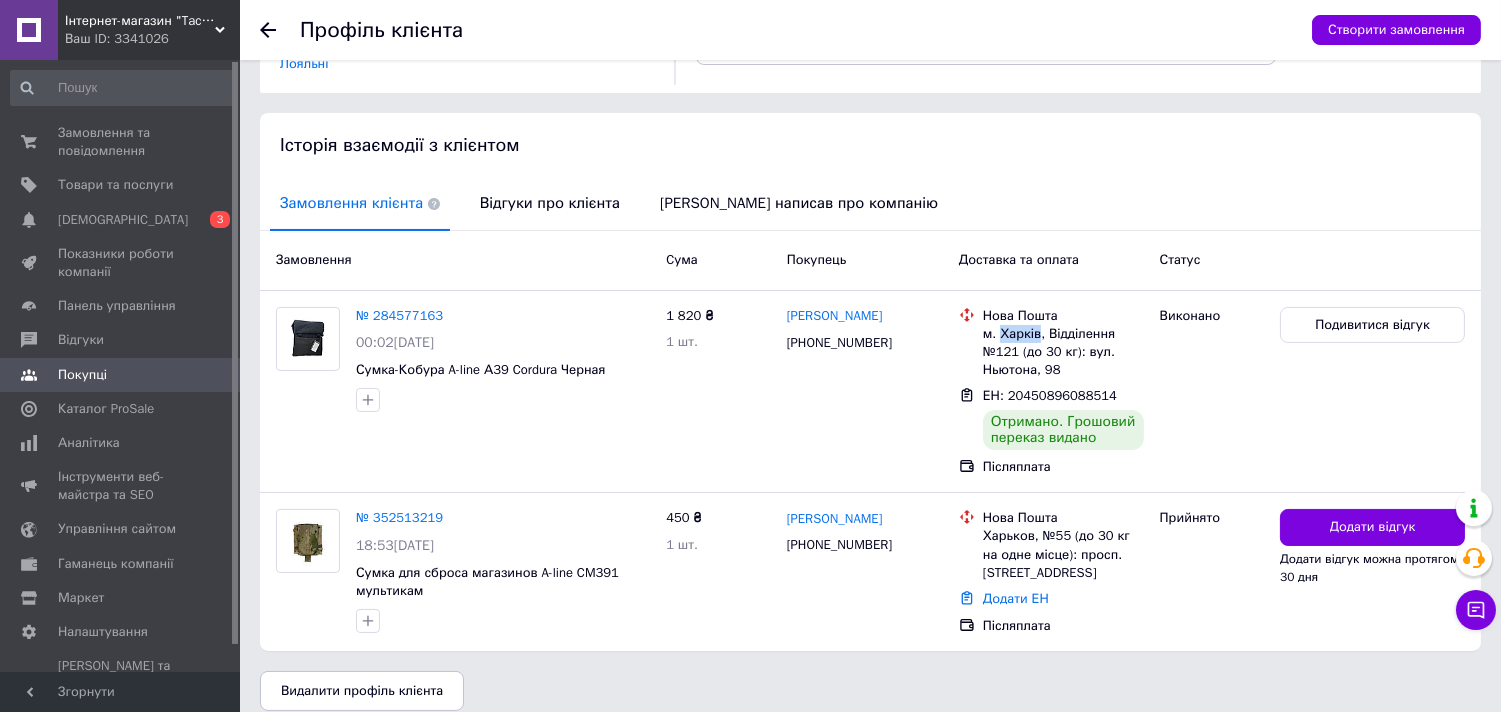 copy on "Харків" 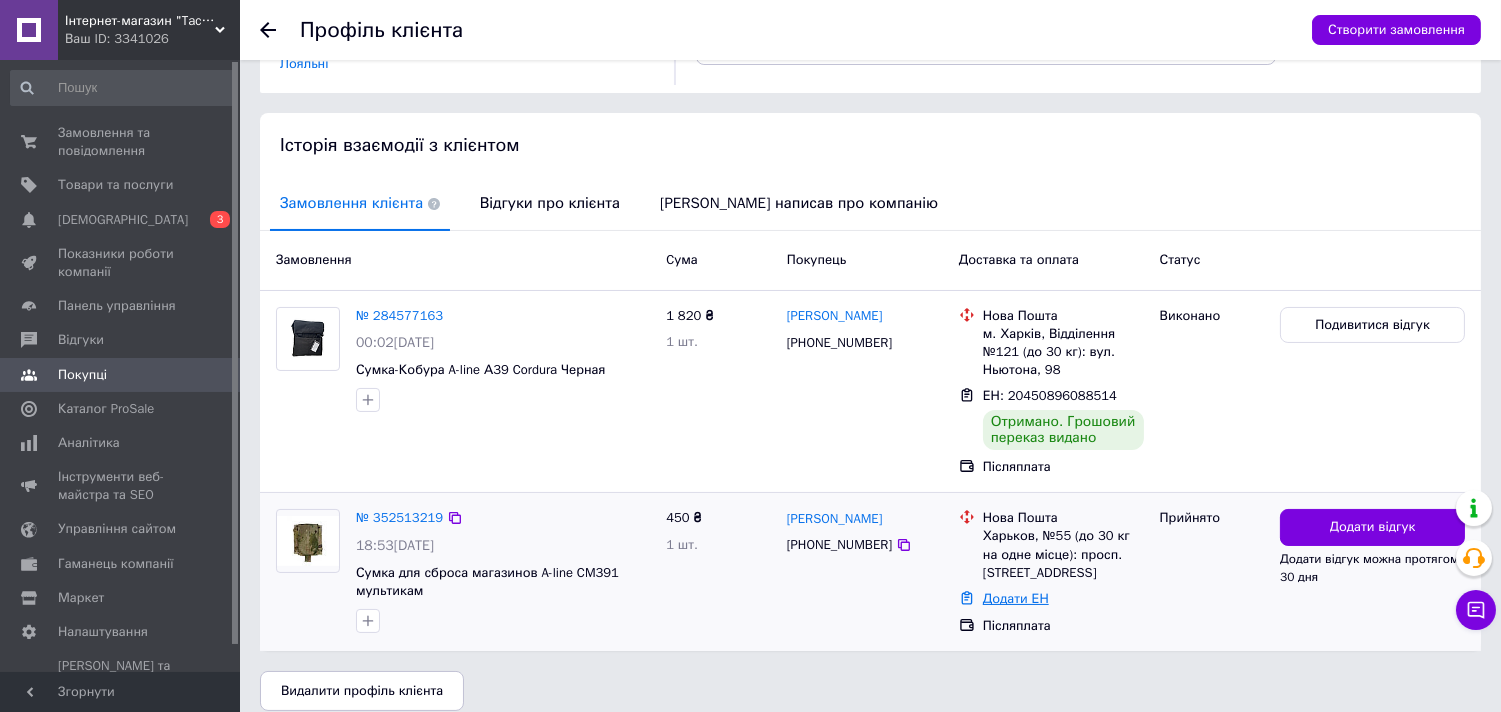 click on "Додати ЕН" at bounding box center (1016, 598) 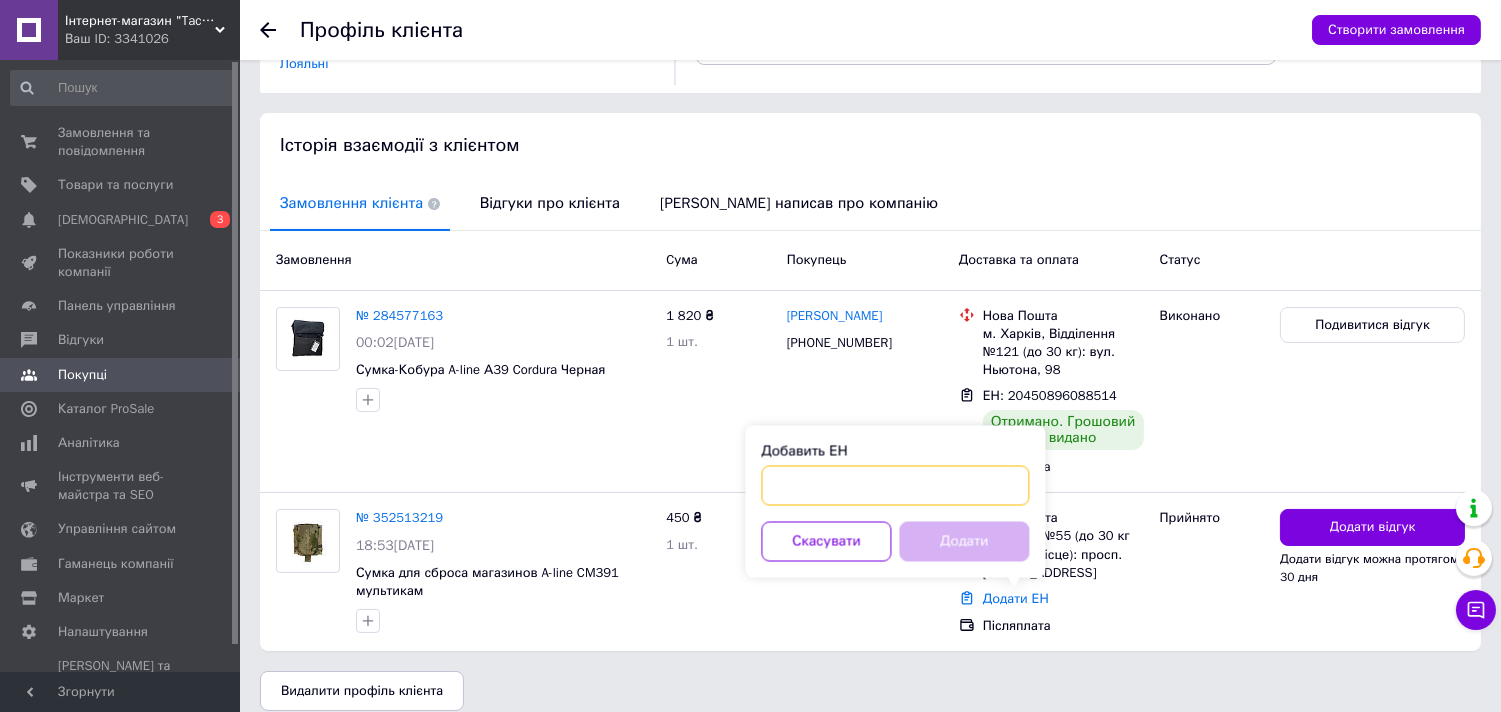 click on "Добавить ЕН" at bounding box center (895, 486) 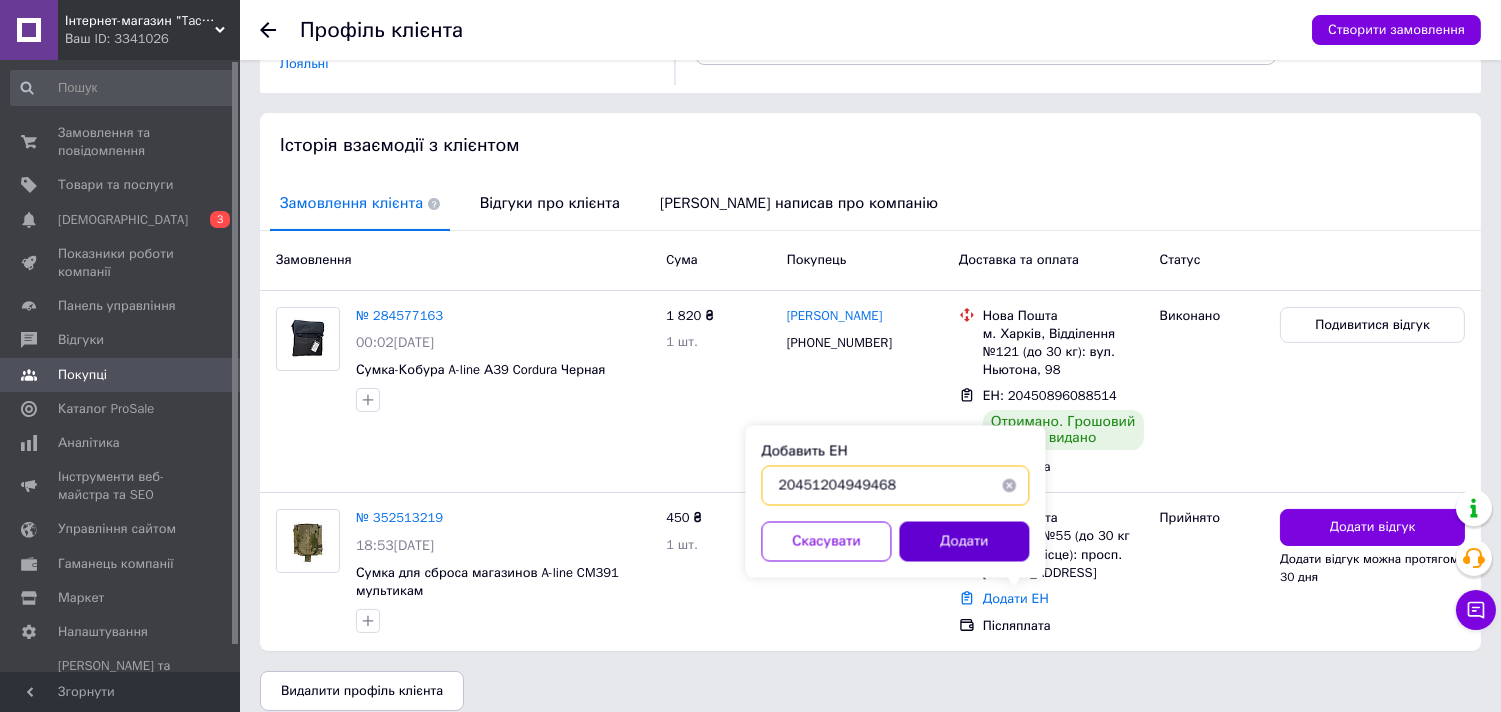 type on "20451204949468" 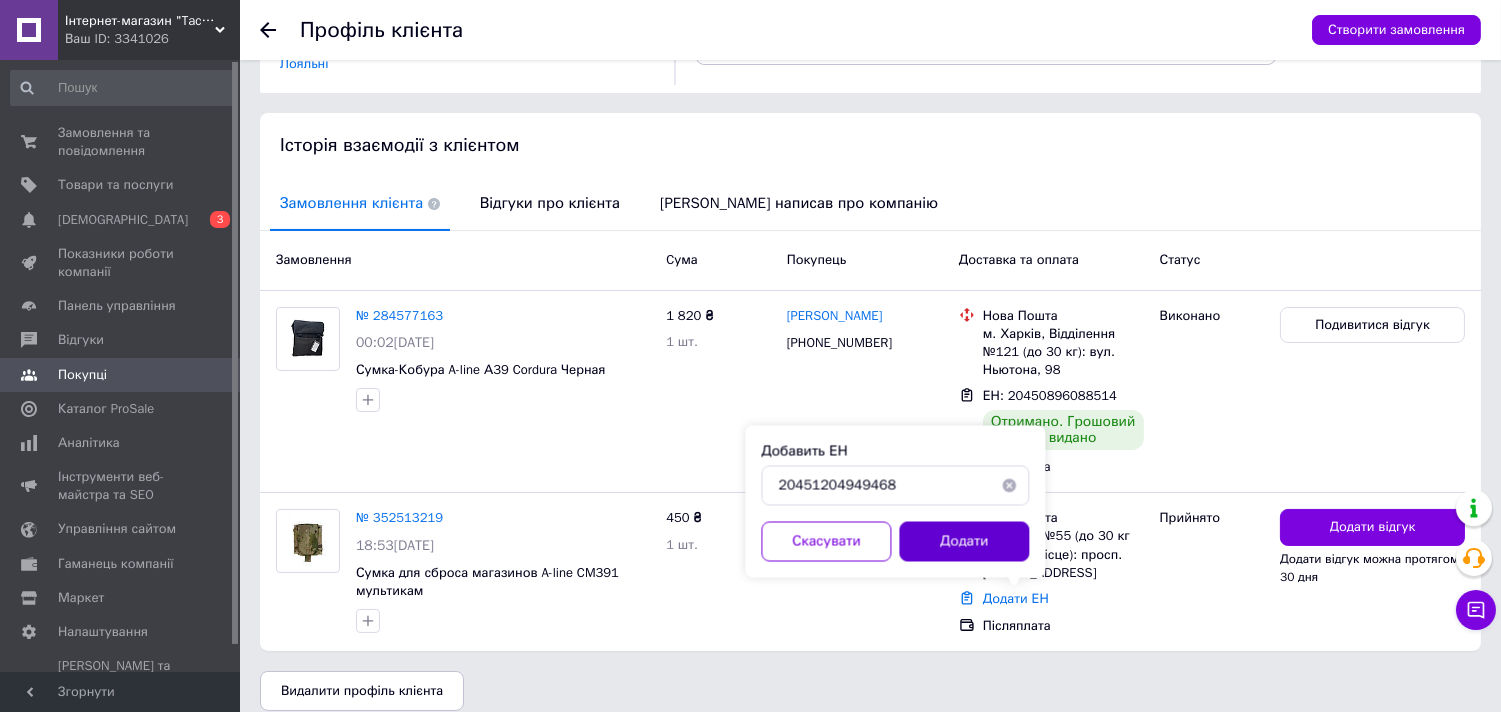 click on "Додати" at bounding box center (964, 542) 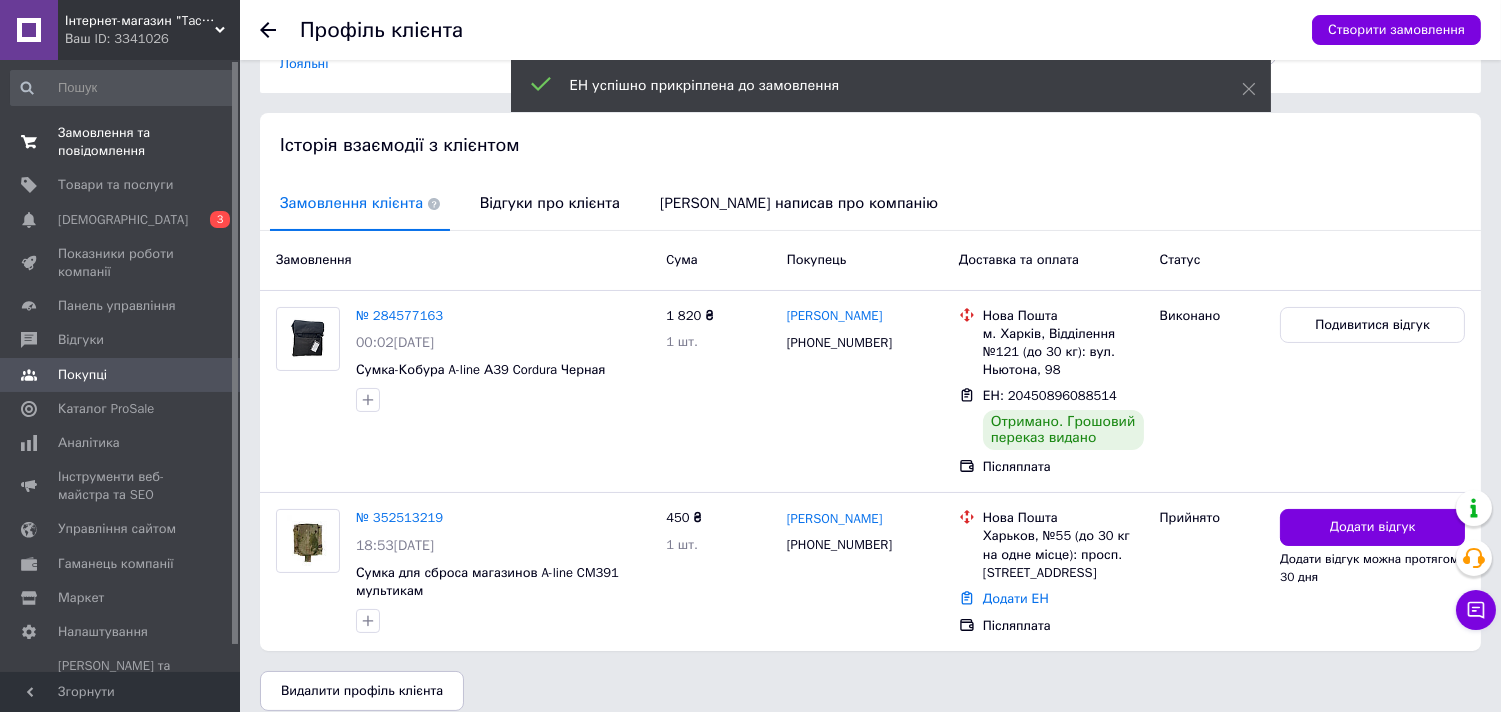 click on "Замовлення та повідомлення" at bounding box center [121, 142] 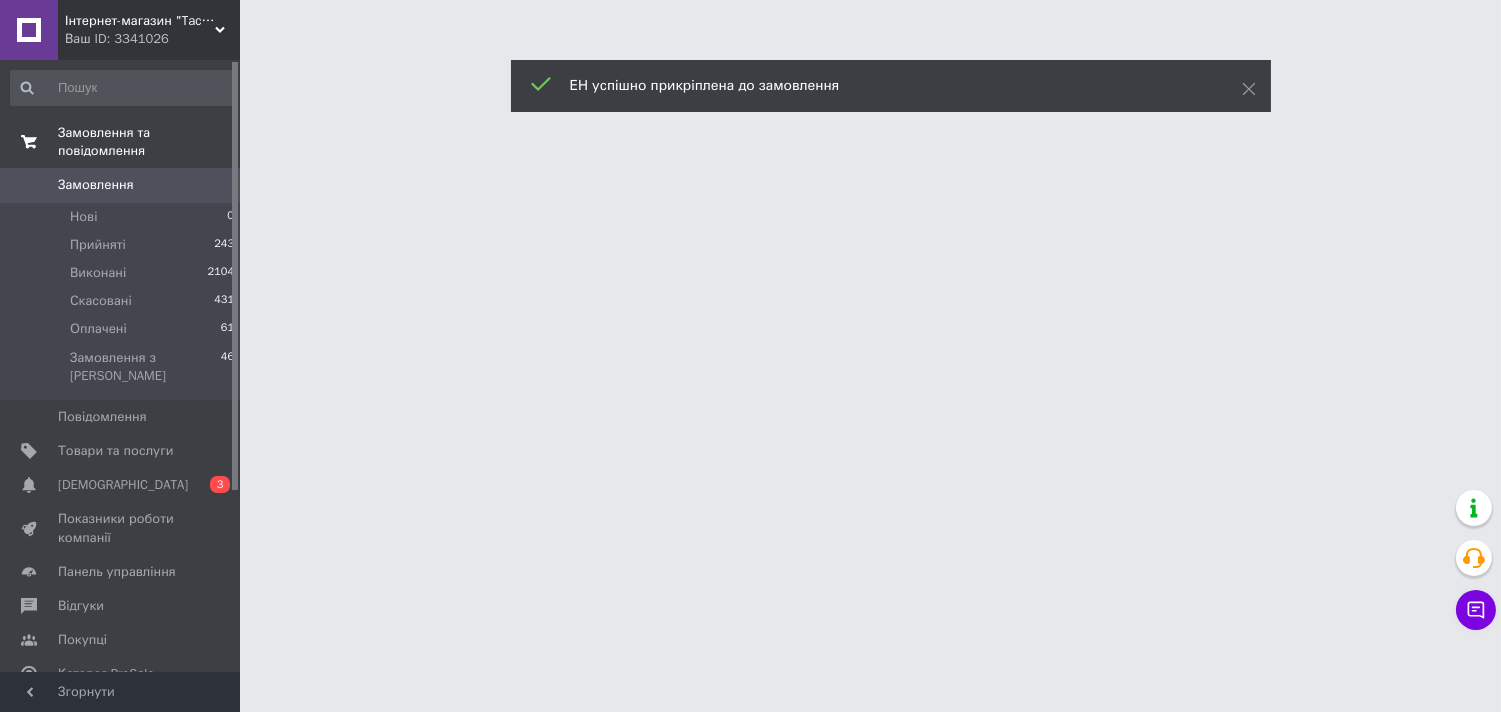 scroll, scrollTop: 0, scrollLeft: 0, axis: both 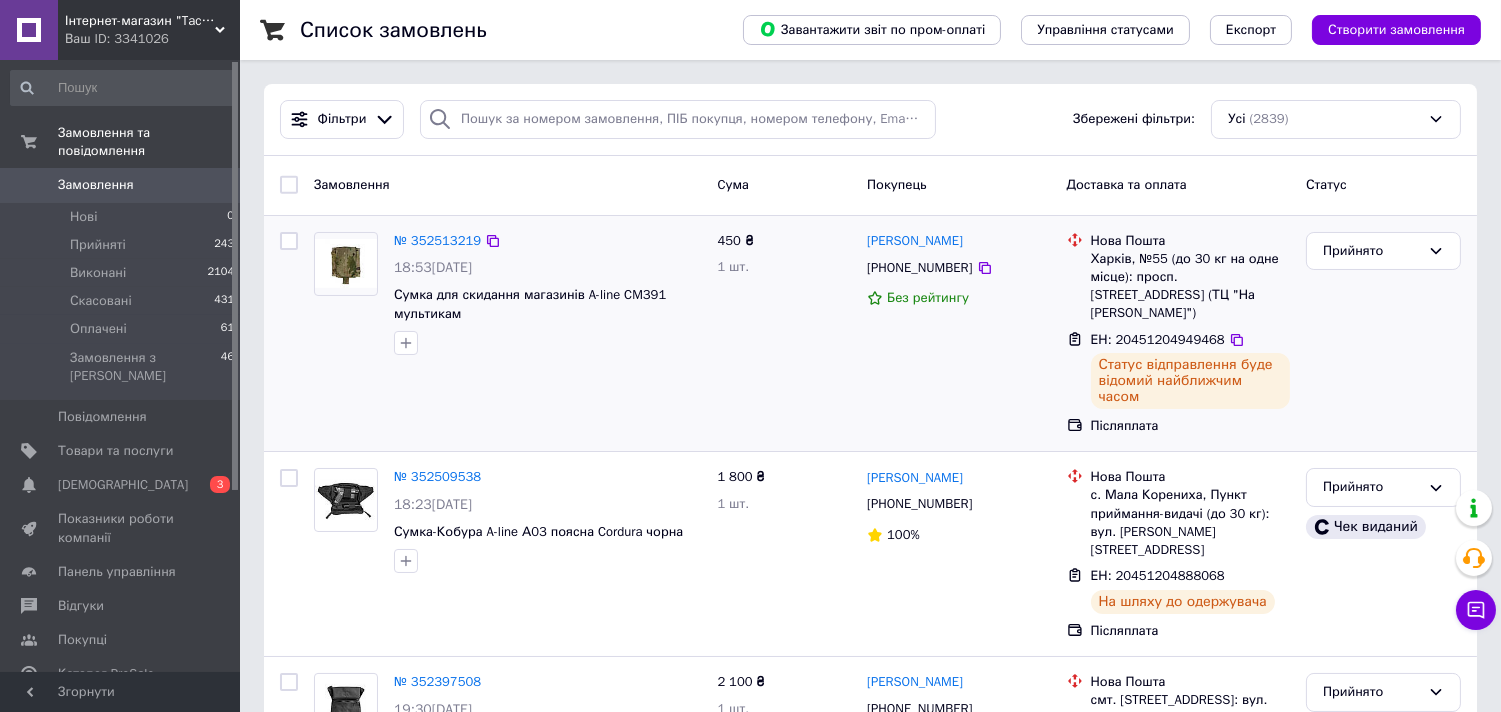 click on "450 ₴ 1 шт." at bounding box center (784, 334) 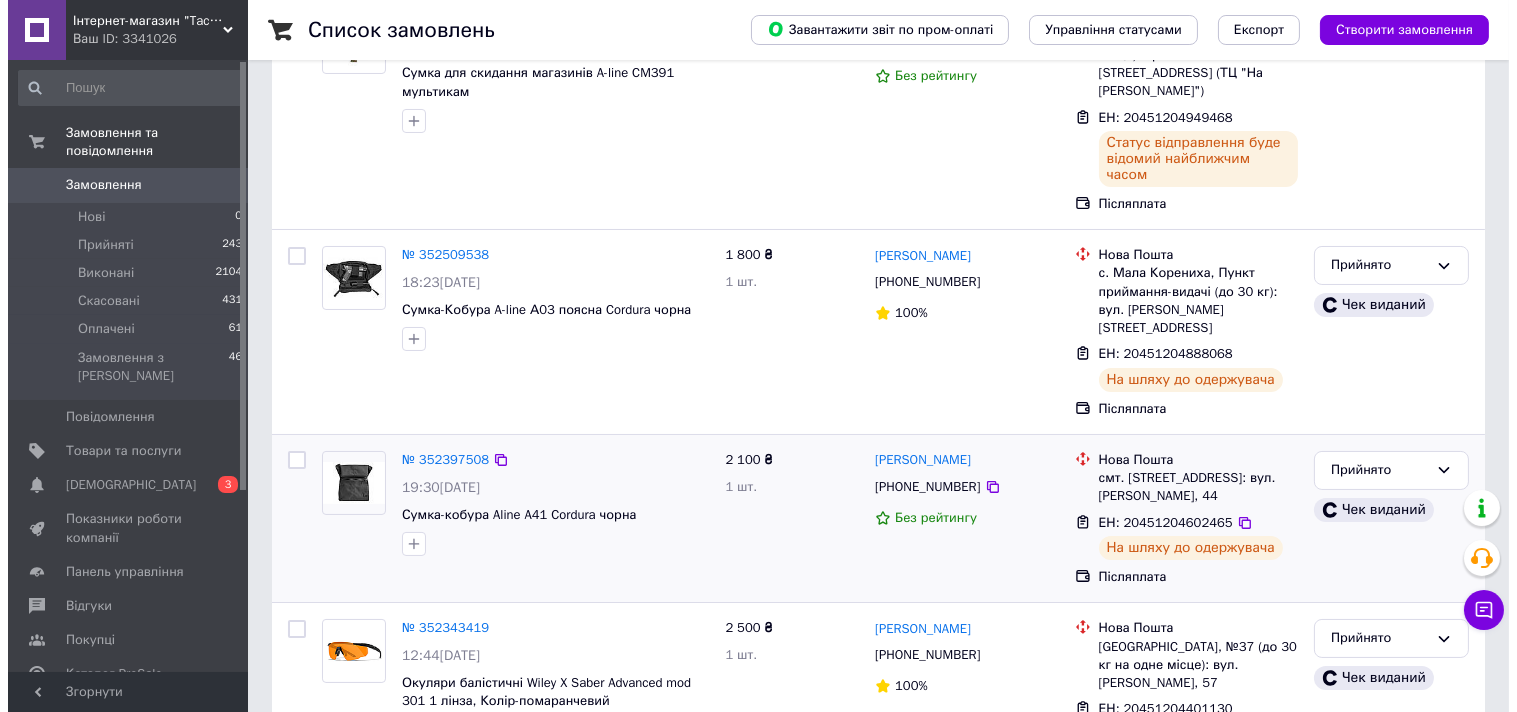 scroll, scrollTop: 0, scrollLeft: 0, axis: both 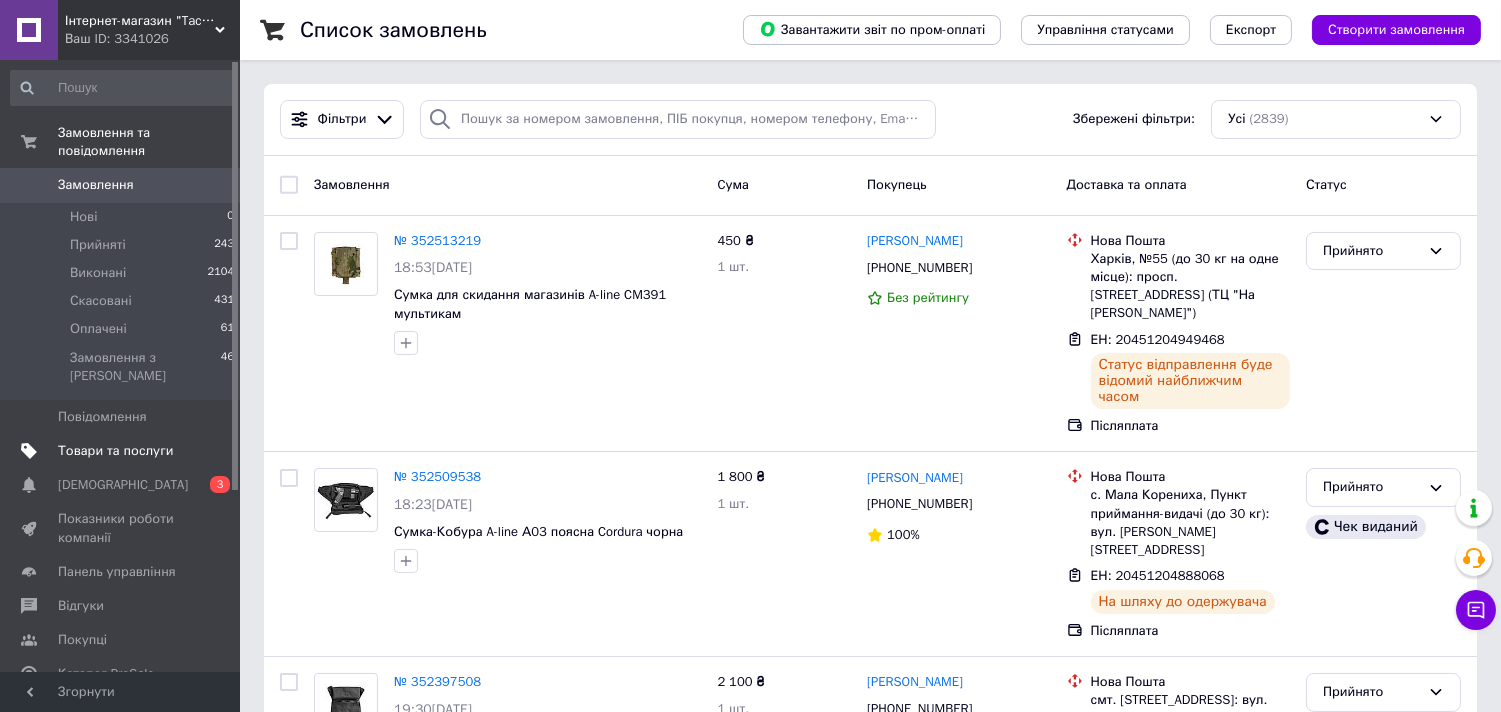 click on "Товари та послуги" at bounding box center [115, 451] 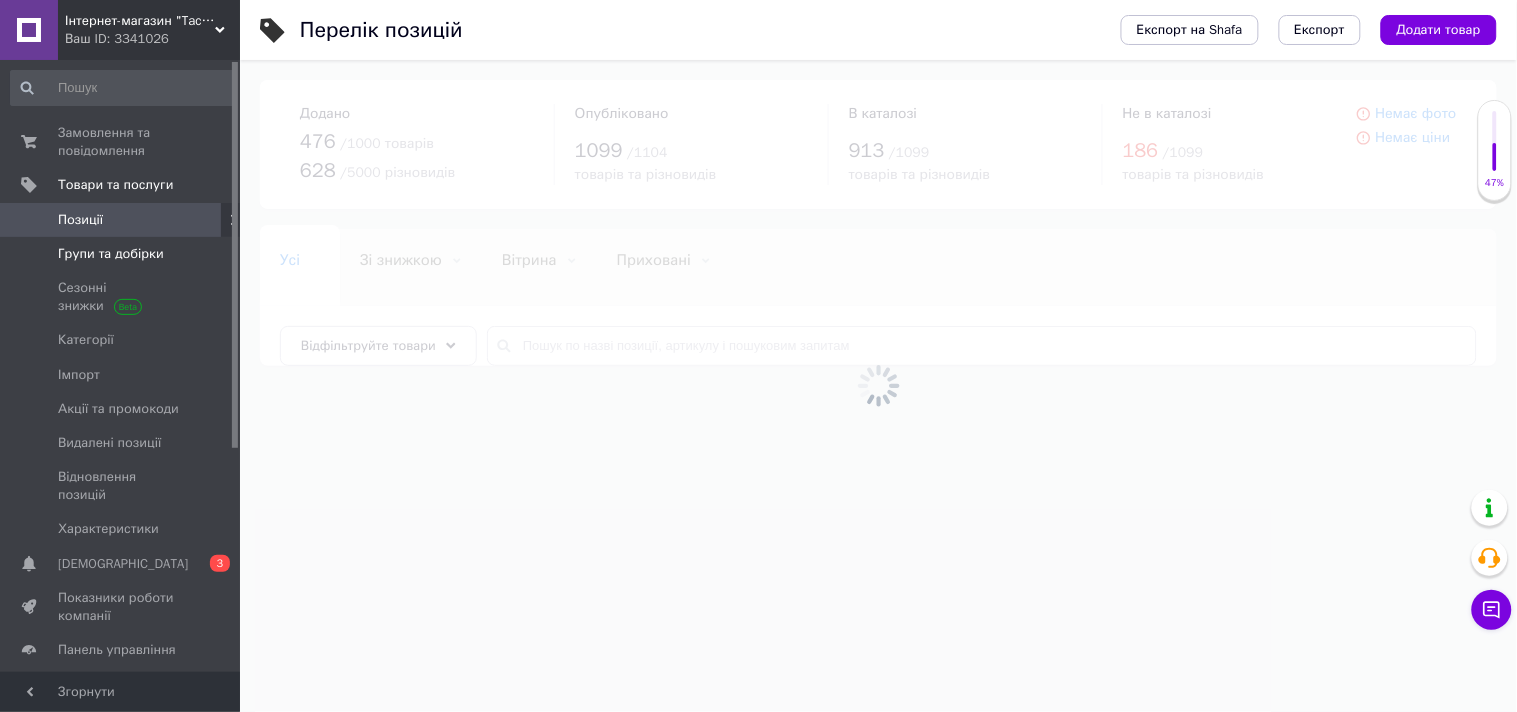 click on "Групи та добірки" at bounding box center (111, 254) 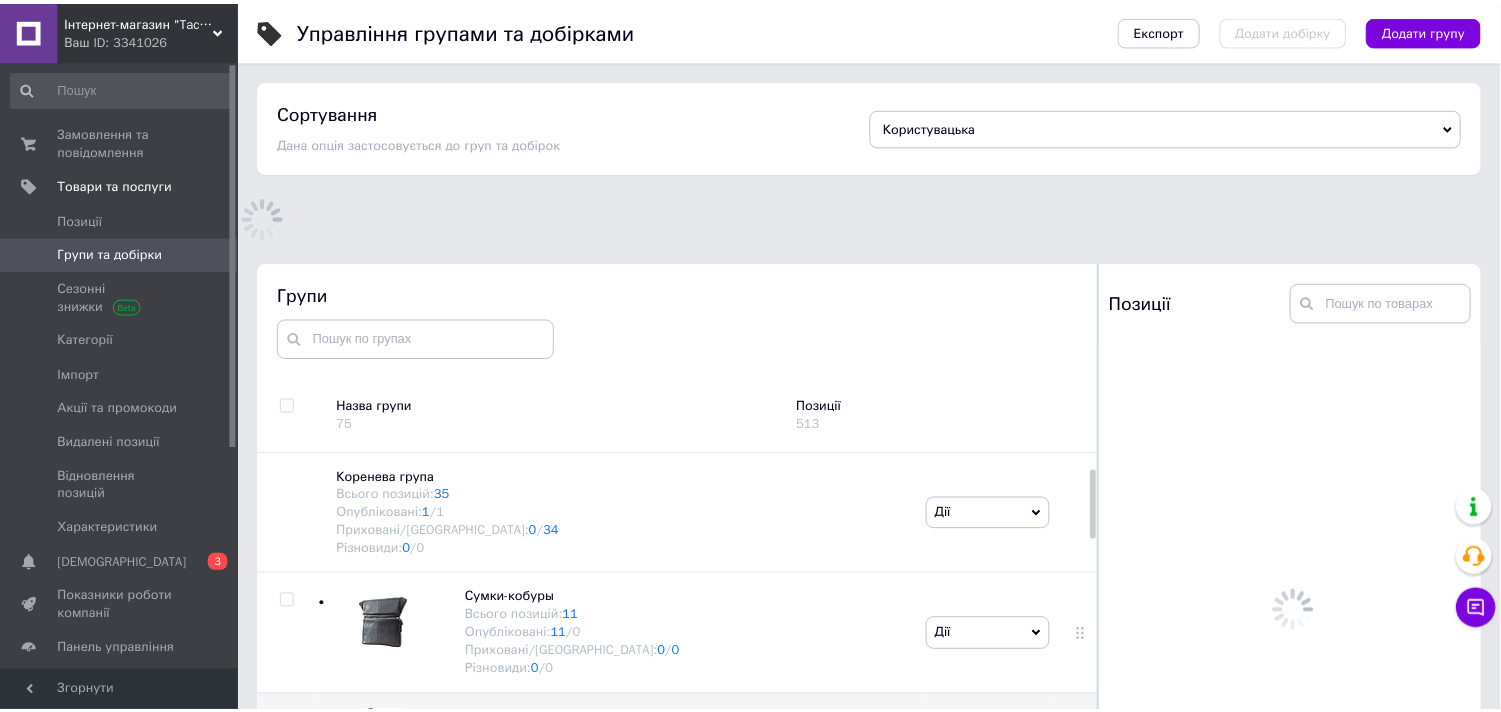 scroll, scrollTop: 113, scrollLeft: 0, axis: vertical 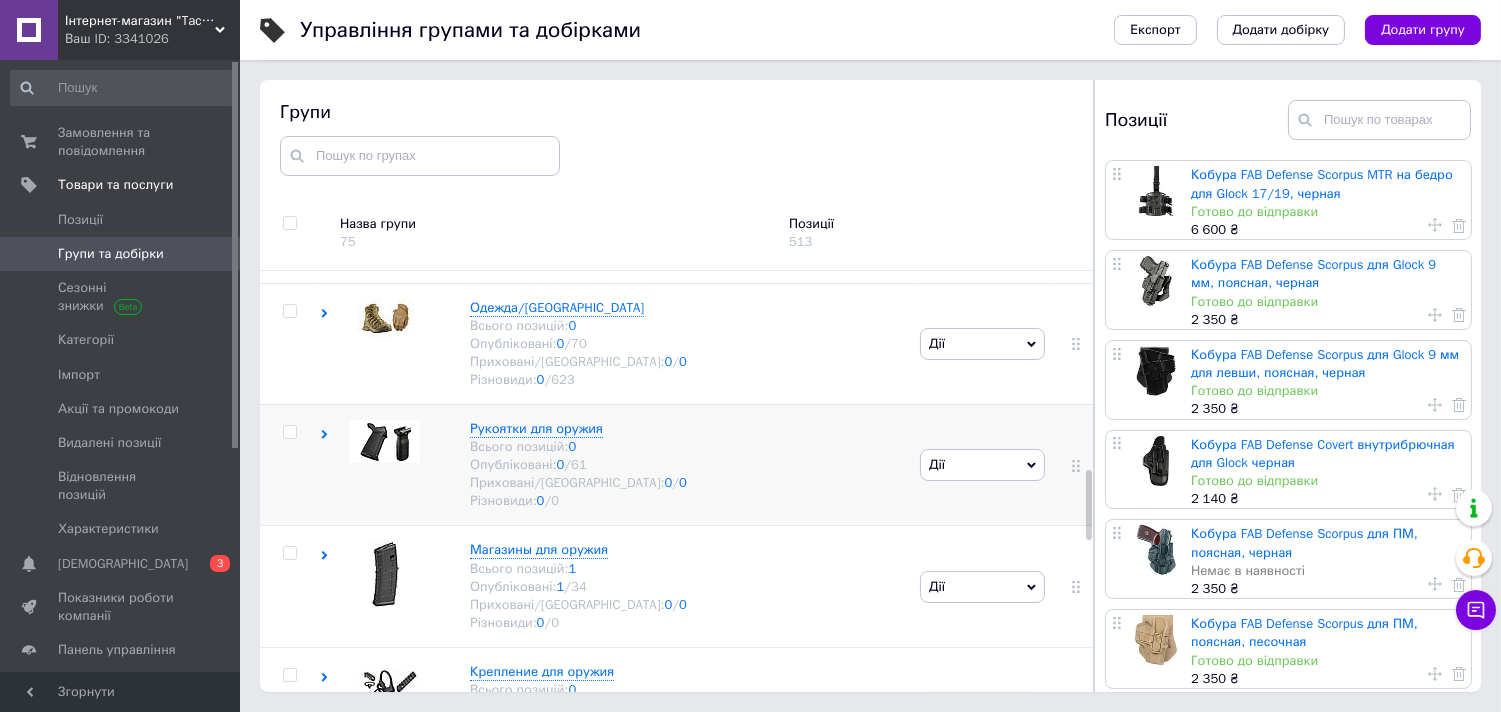 click on "Рукоятки для оружия Всього позицій:  0 Опубліковані:  0  /  61 Приховані/Видалені:  0  /  0 Різновиди:  0  /  0" at bounding box center [617, 465] 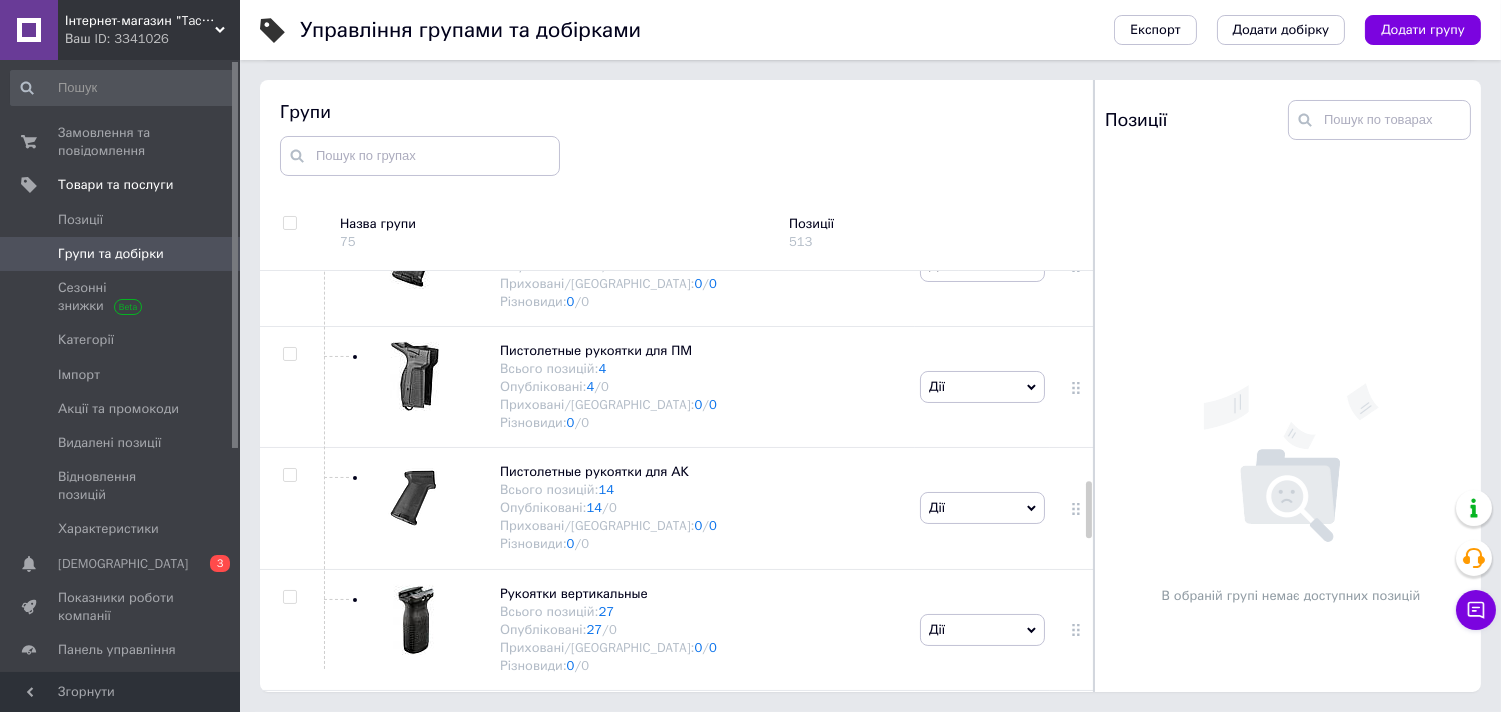 scroll, scrollTop: 1645, scrollLeft: 0, axis: vertical 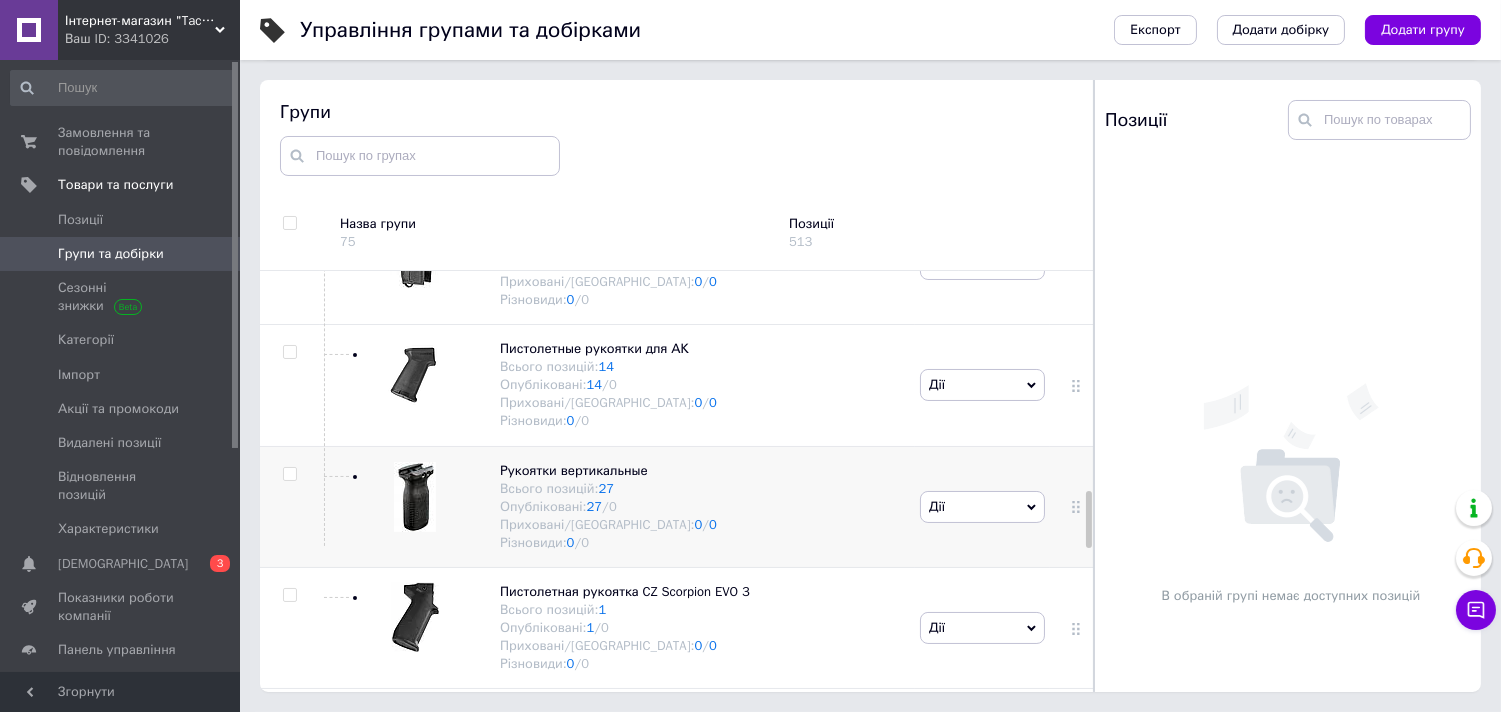 click on "Рукоятки вертикальные Всього позицій:  27 Опубліковані:  27  /  0 Приховані/Видалені:  0  /  0 Різновиди:  0  /  0" at bounding box center (617, 506) 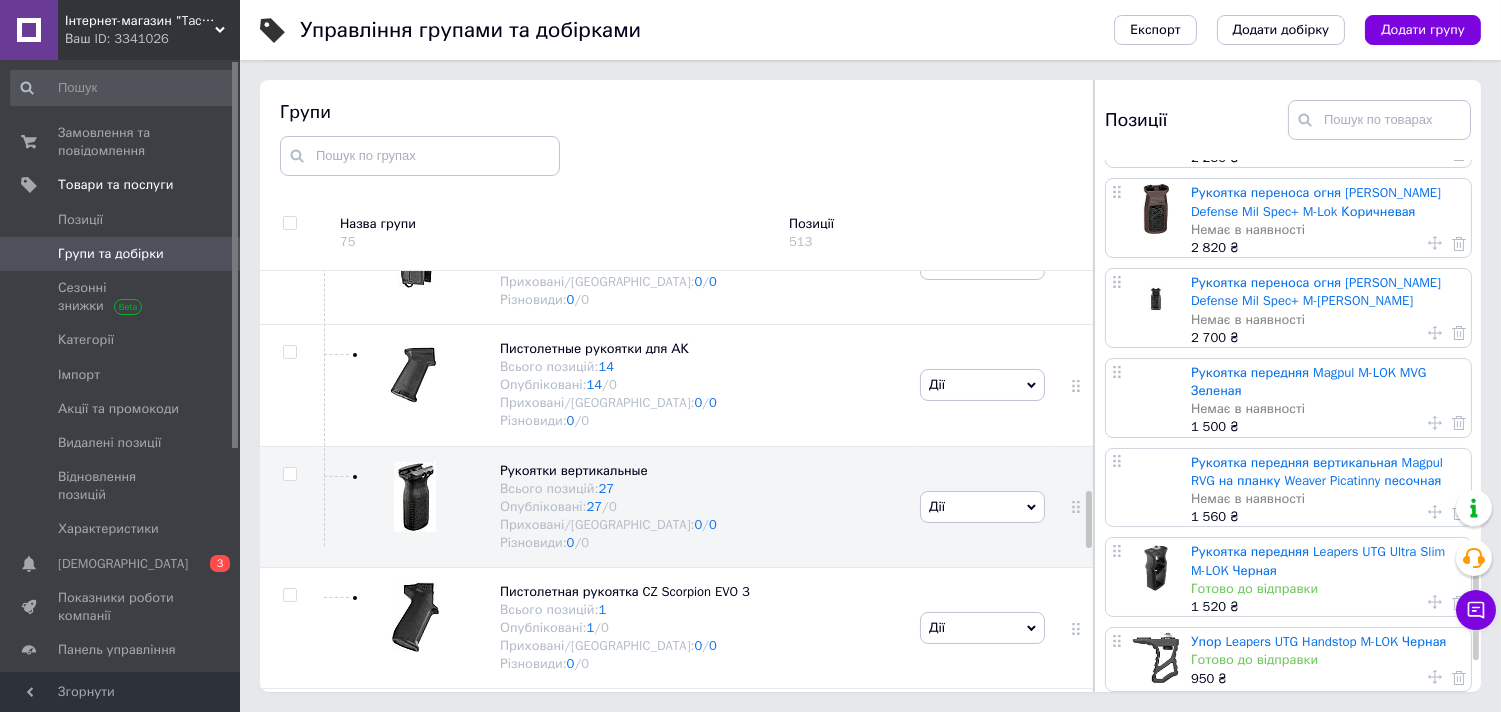 scroll, scrollTop: 1943, scrollLeft: 0, axis: vertical 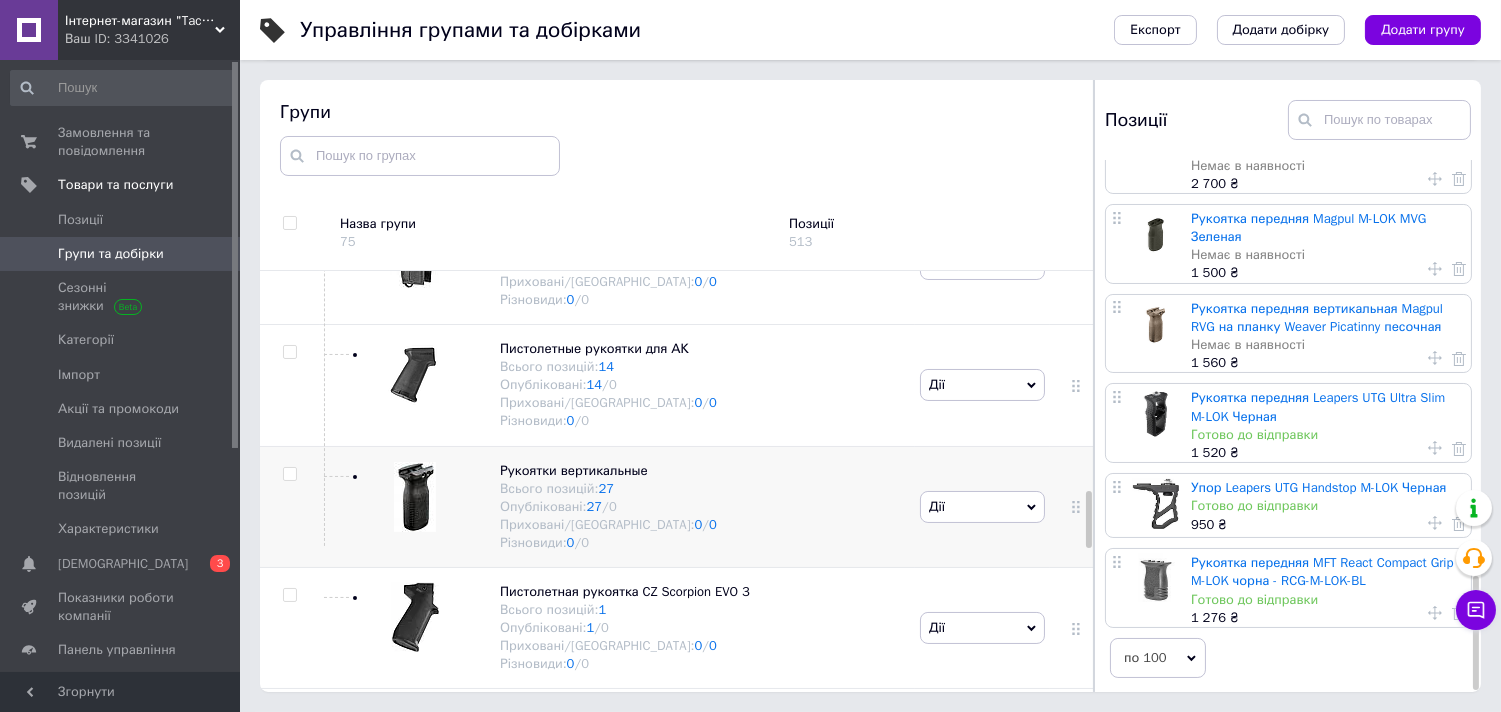 click on "Дії" at bounding box center [982, 507] 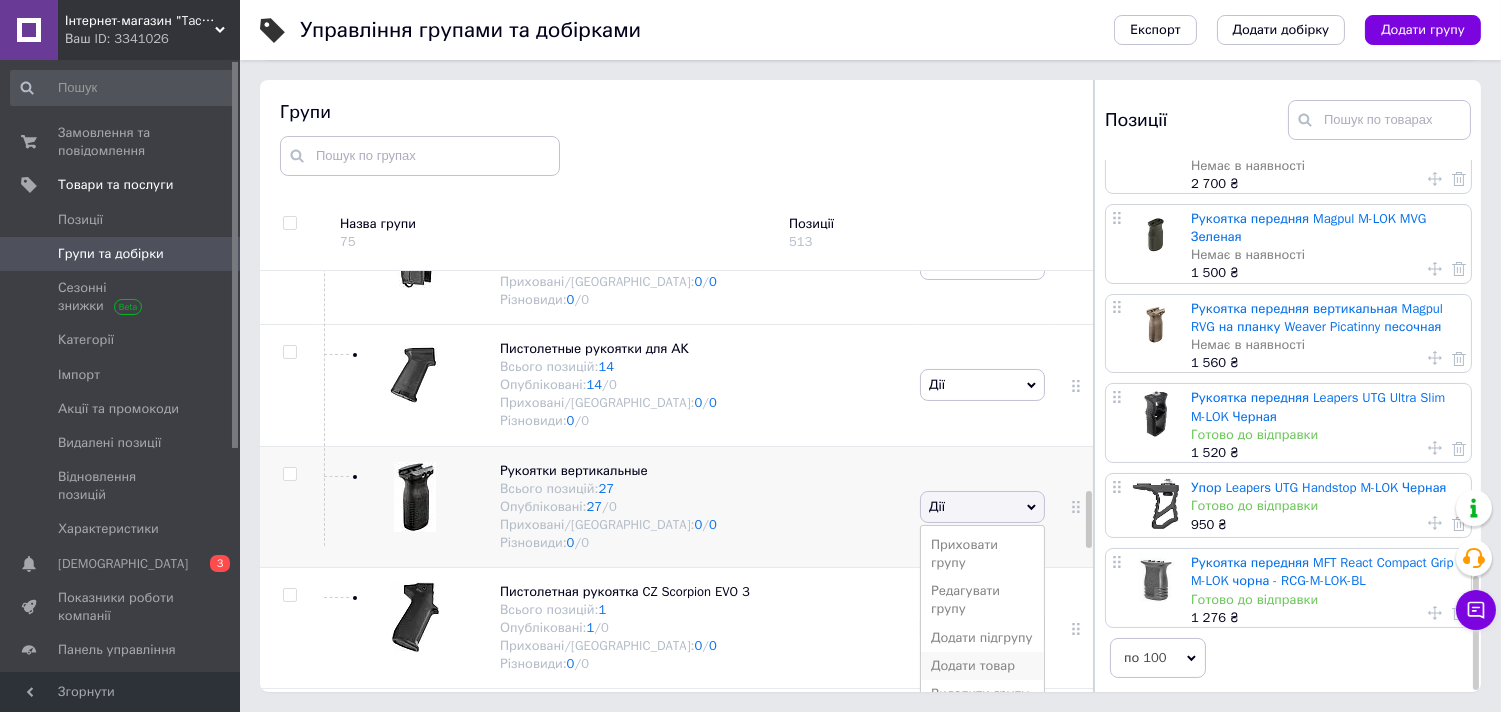 click on "Додати товар" at bounding box center [982, 666] 